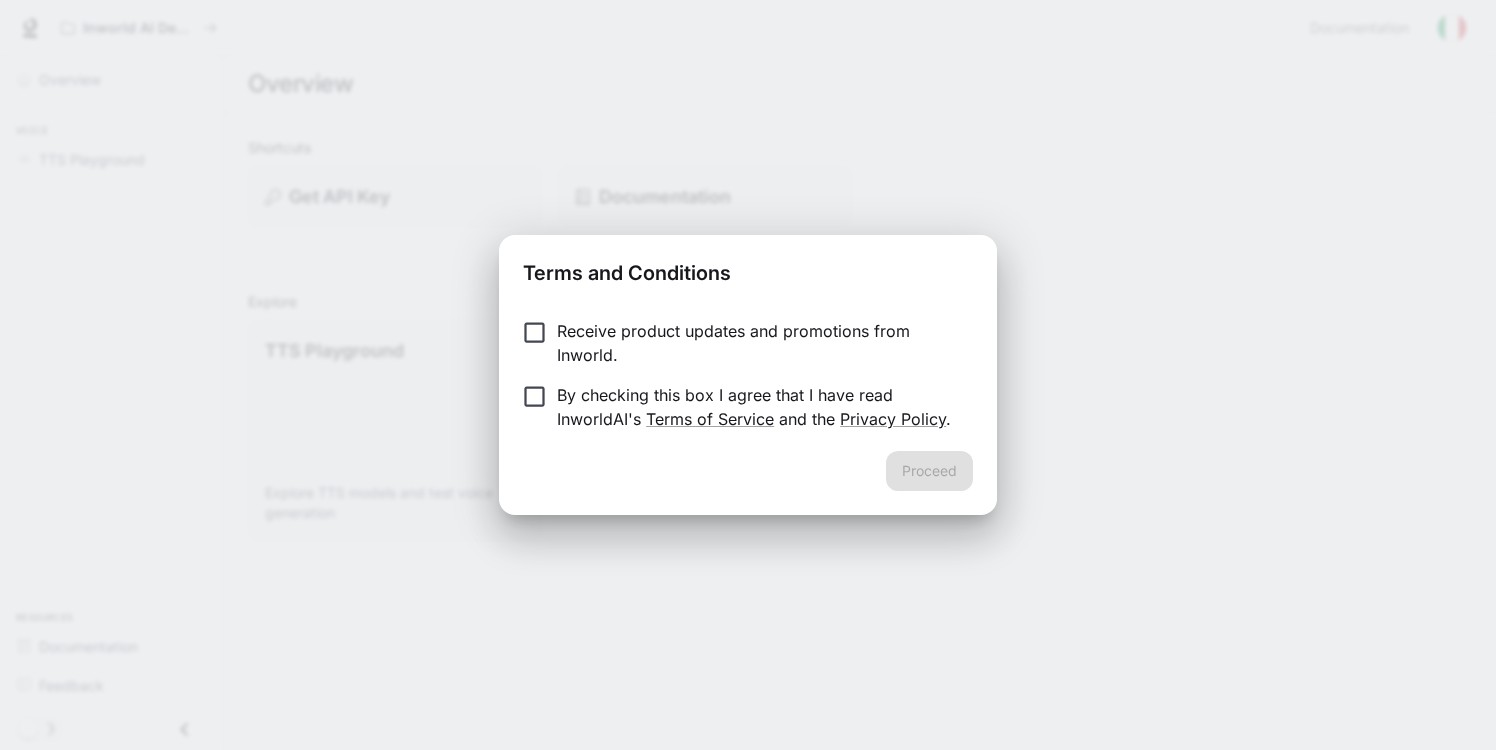 scroll, scrollTop: 0, scrollLeft: 0, axis: both 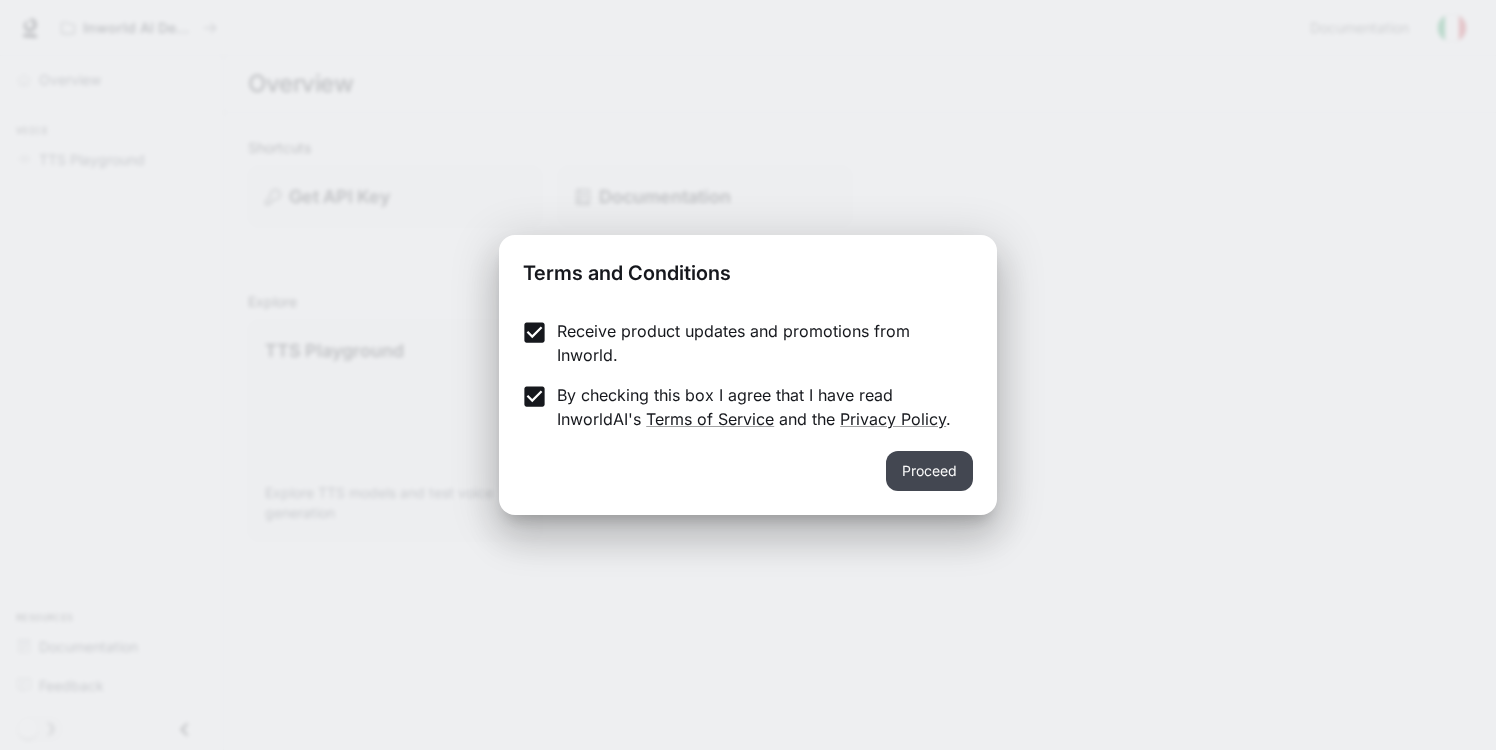 click on "Proceed" at bounding box center (929, 471) 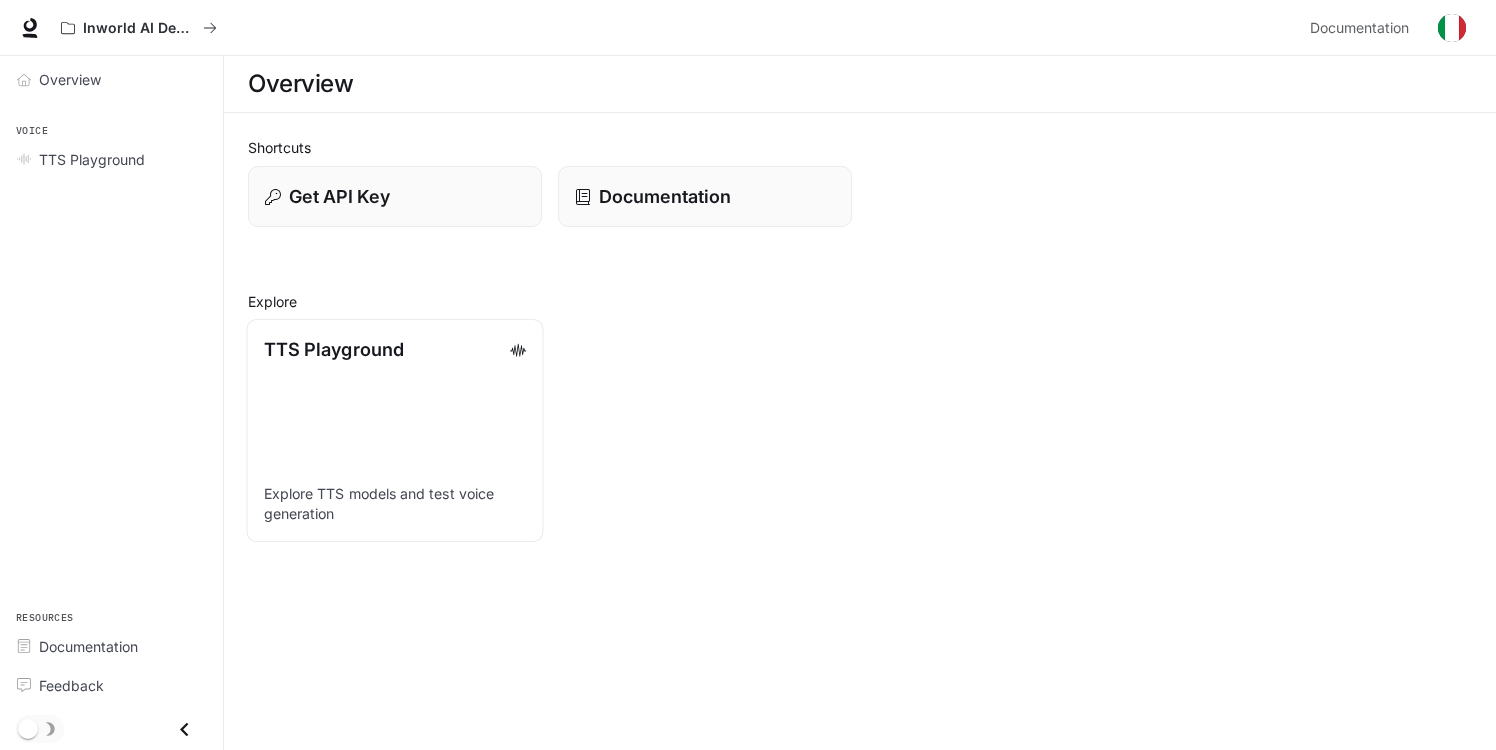 click on "TTS Playground Explore TTS models and test voice generation" at bounding box center (395, 430) 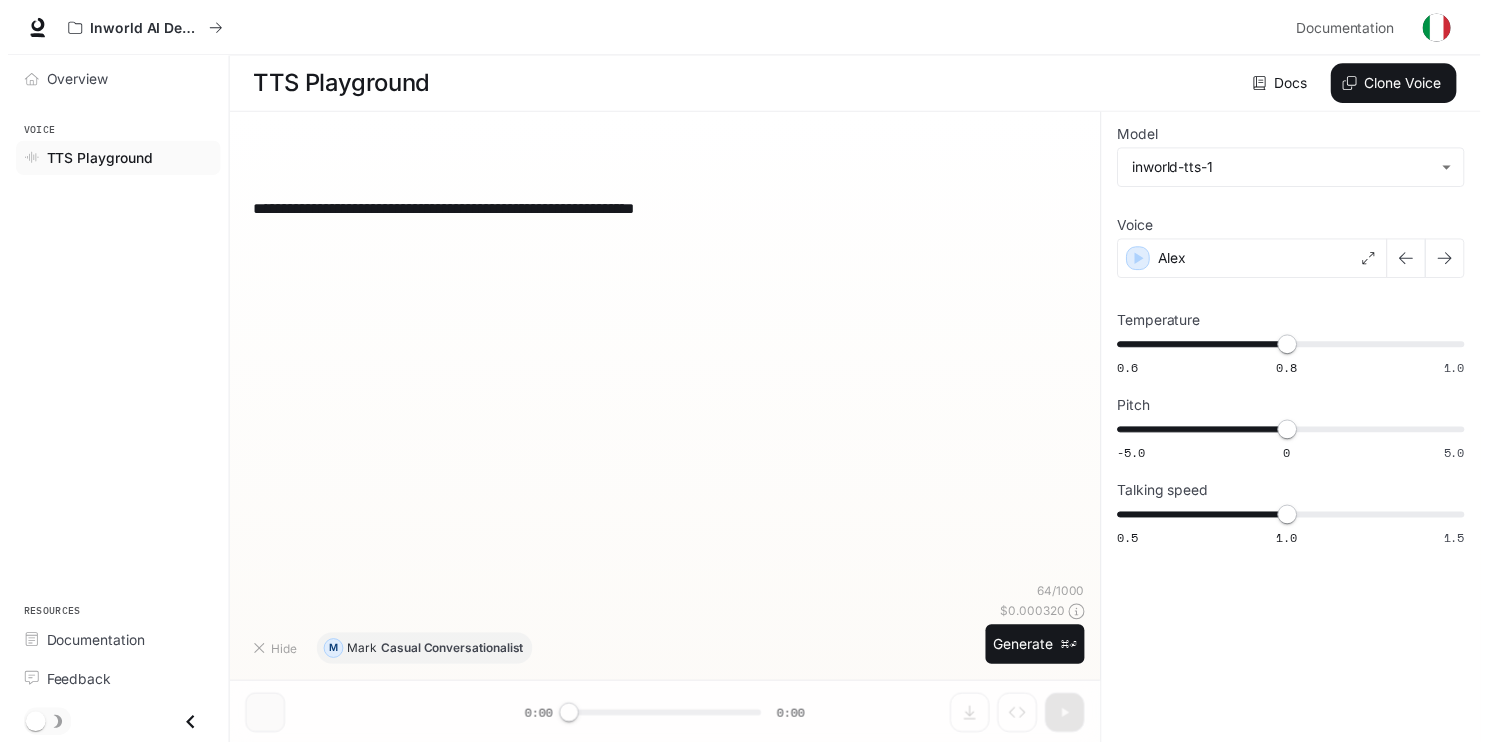 scroll, scrollTop: 1, scrollLeft: 0, axis: vertical 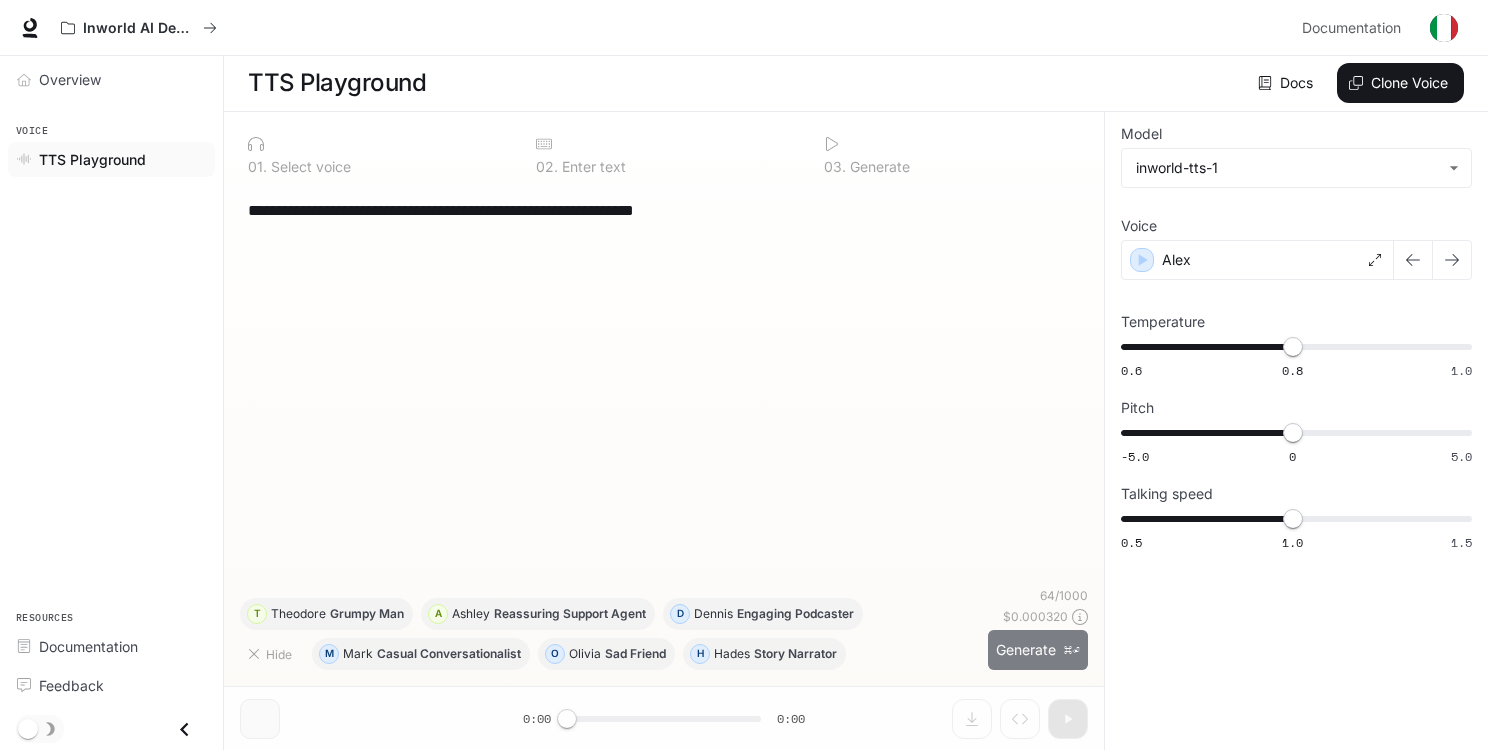 click on "Generate ⌘⏎" at bounding box center (1038, 650) 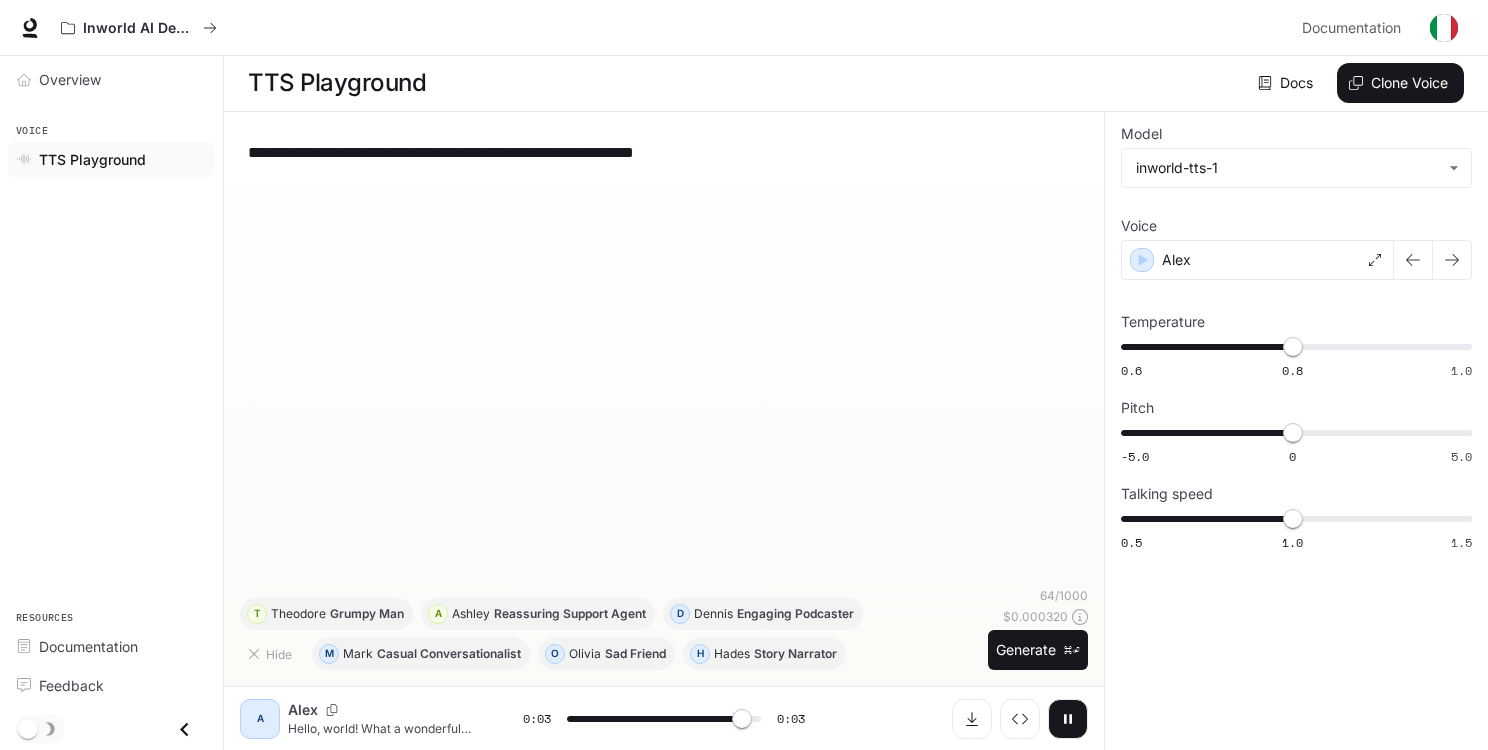 type on "*" 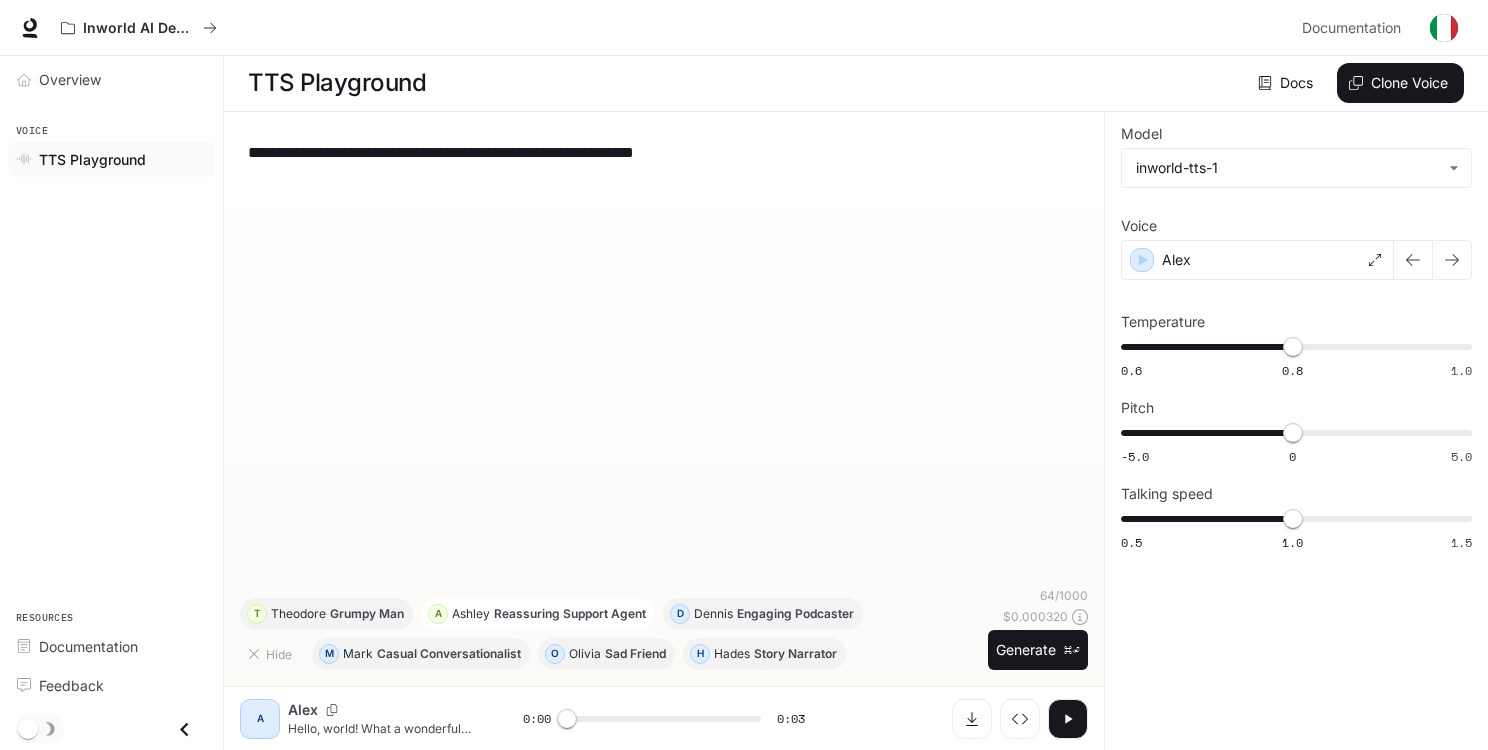 click on "Reassuring Support Agent" at bounding box center [570, 614] 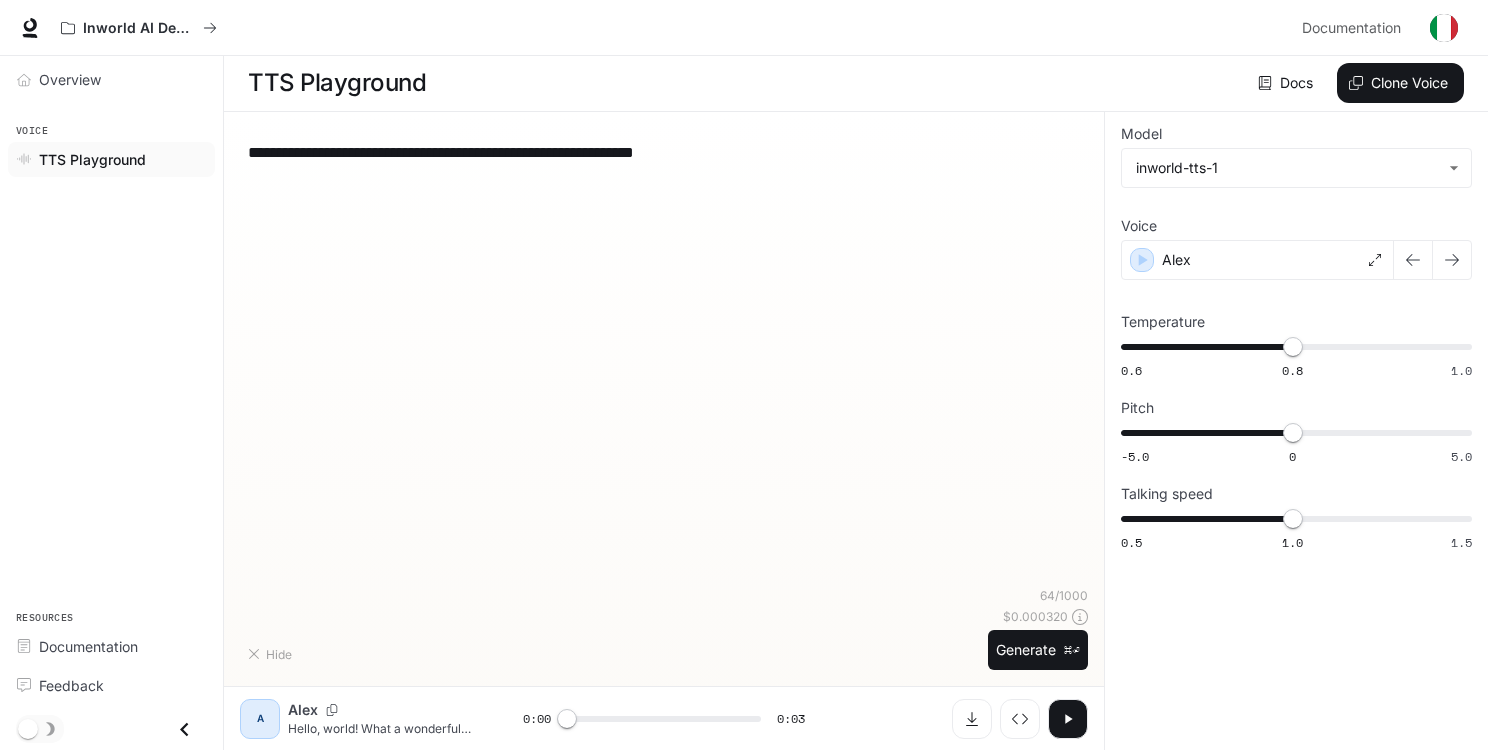 type on "**********" 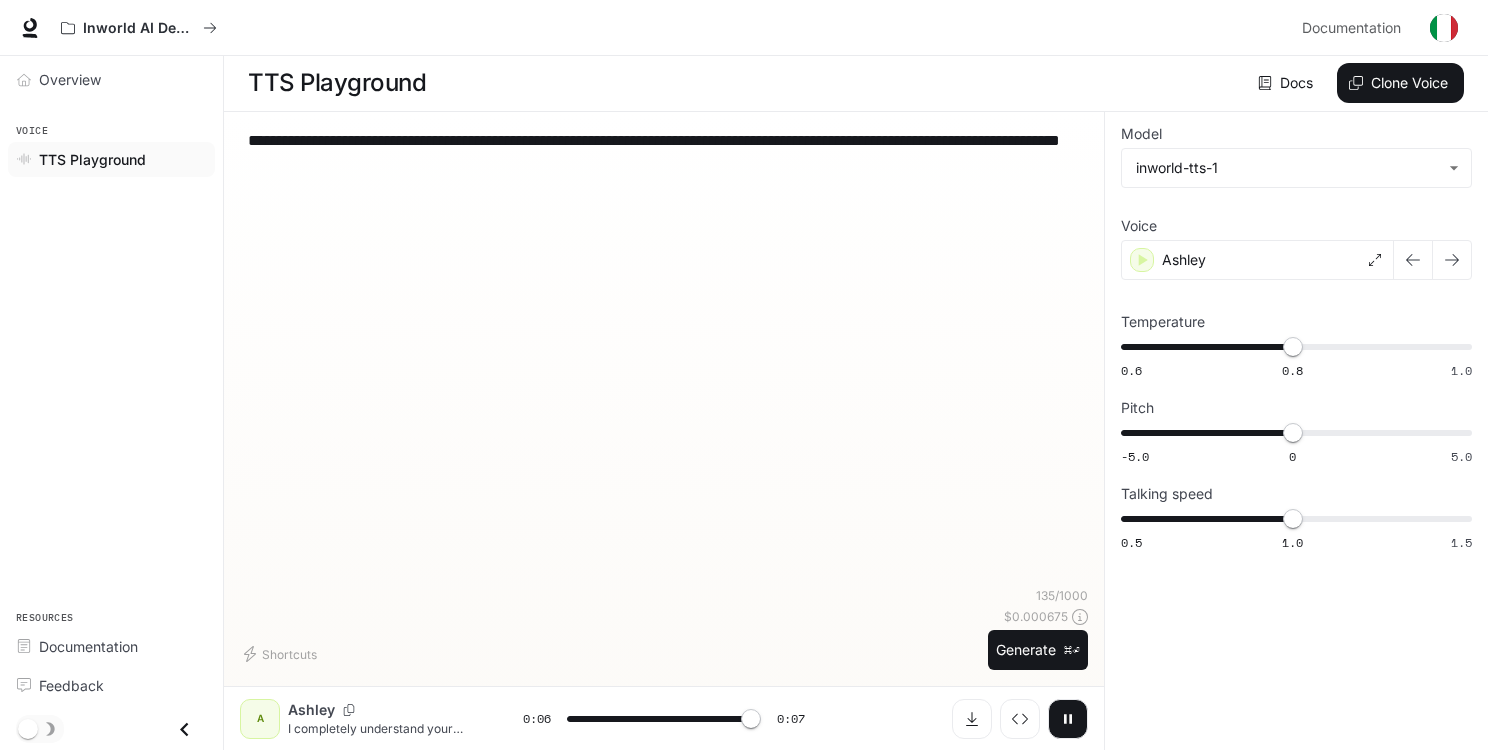type on "*" 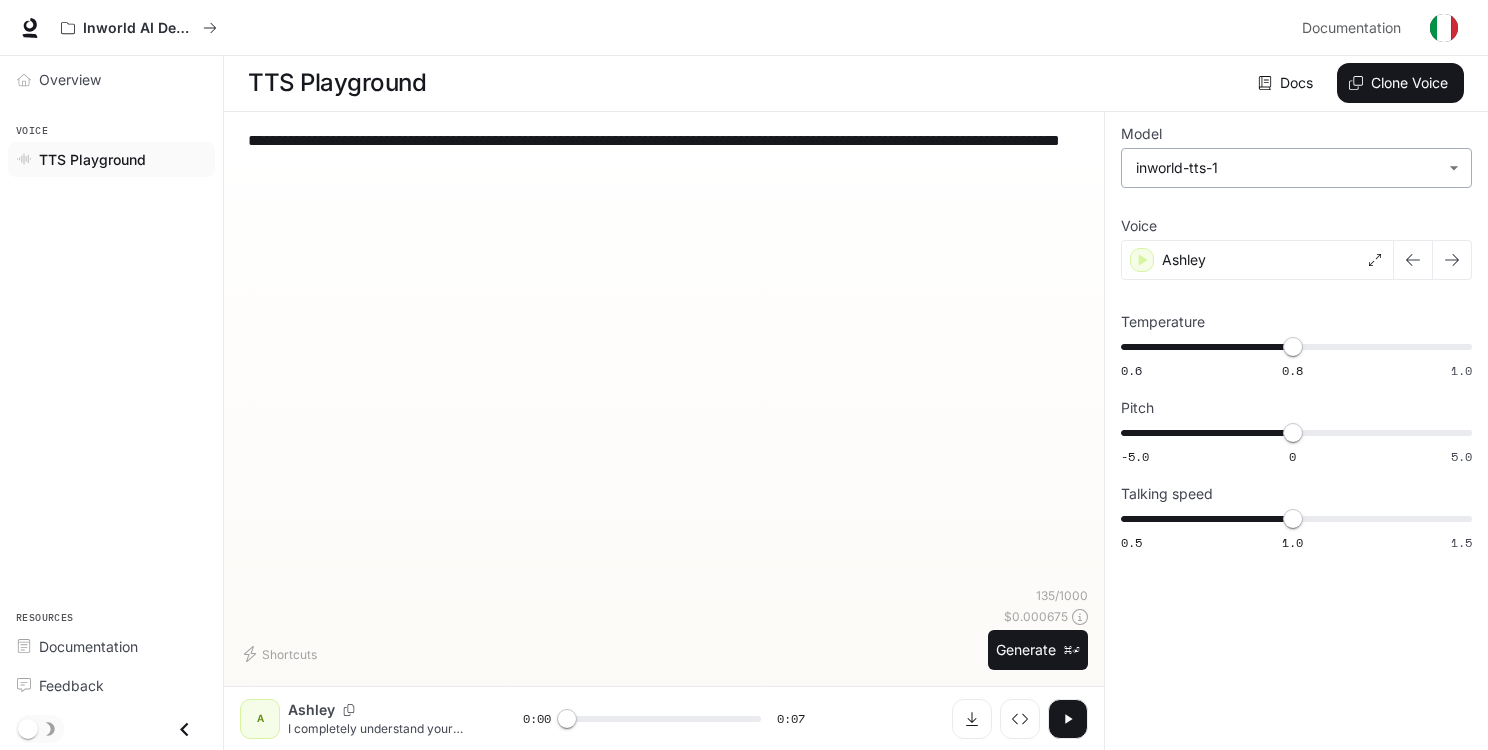 click on "**********" at bounding box center [744, 374] 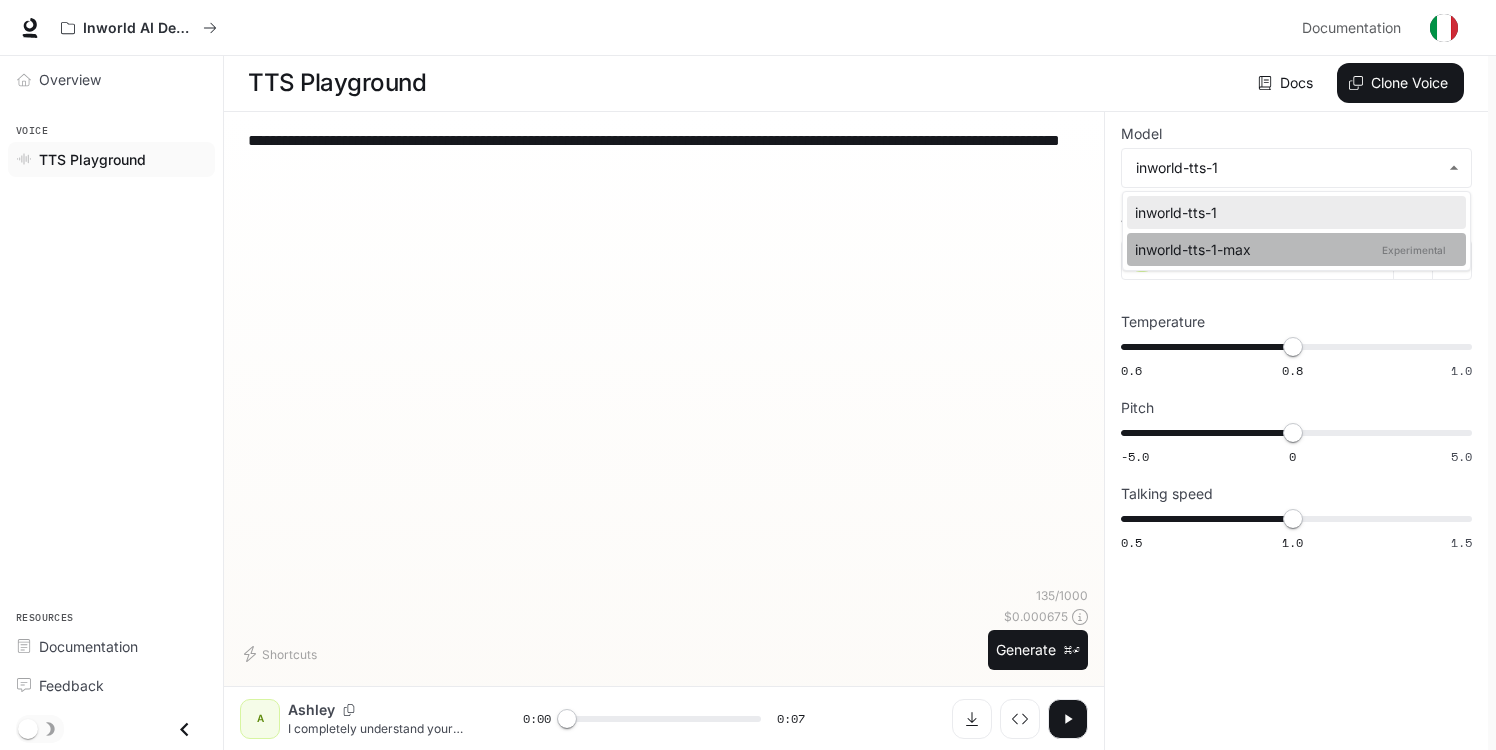 click on "inworld-tts-1-max Experimental" at bounding box center [1292, 249] 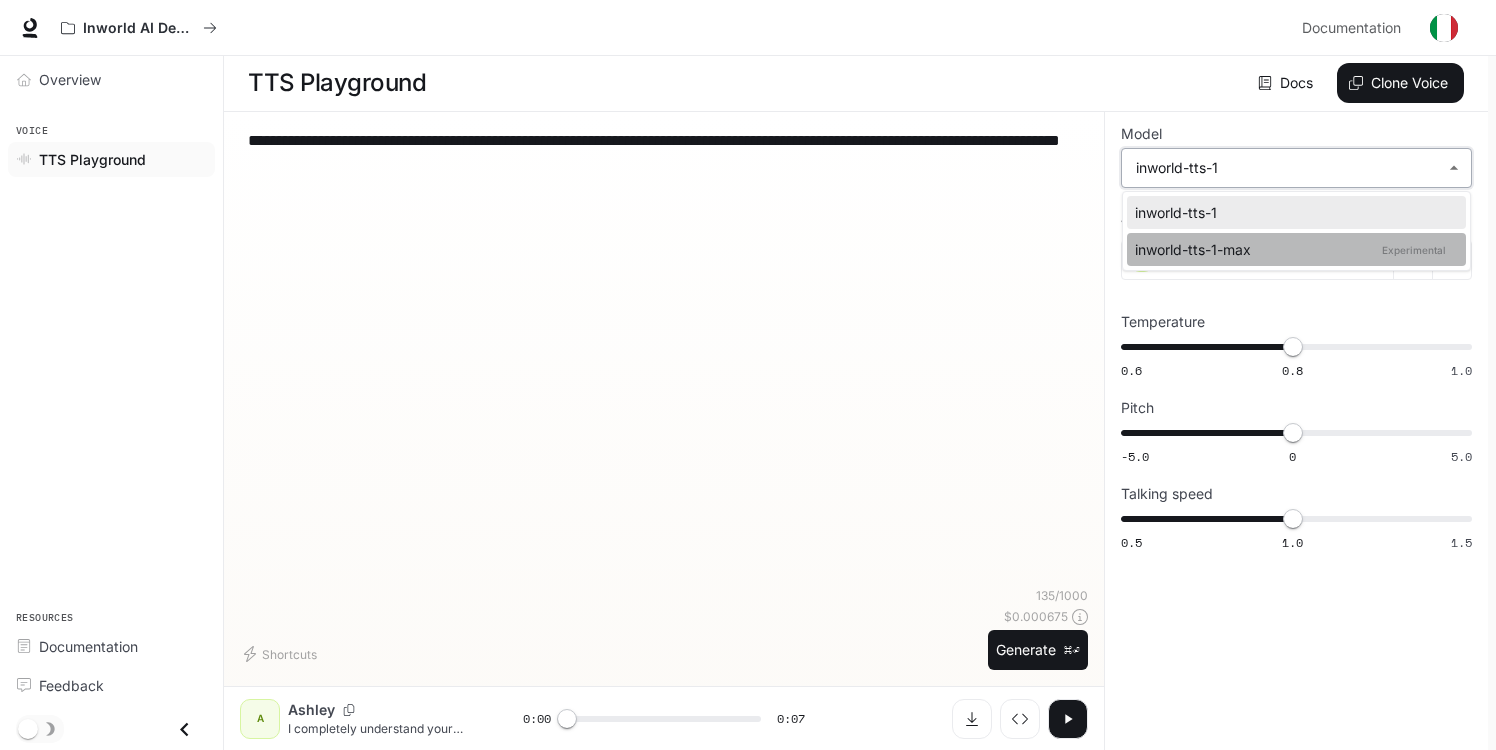 type on "**********" 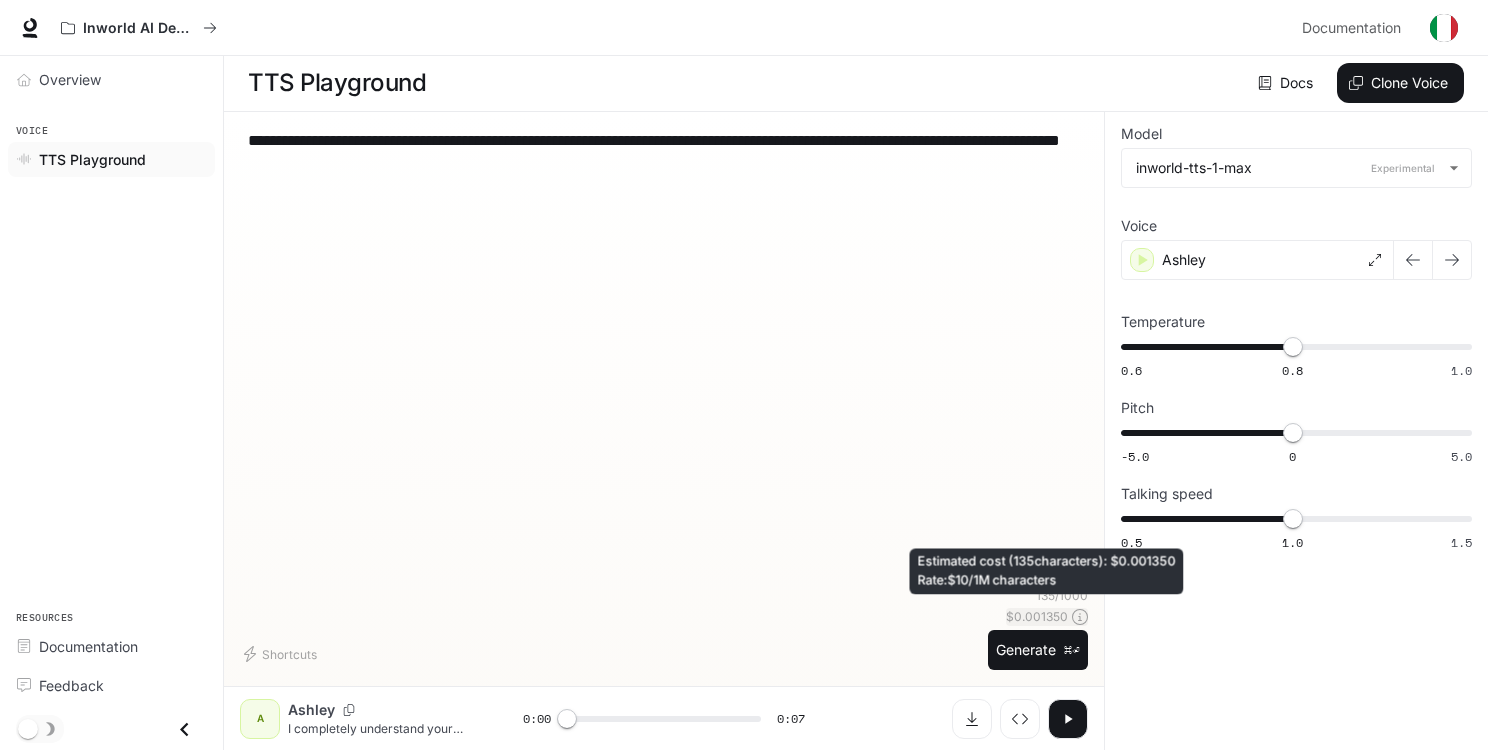 click on "$ 0.001350" at bounding box center (1037, 616) 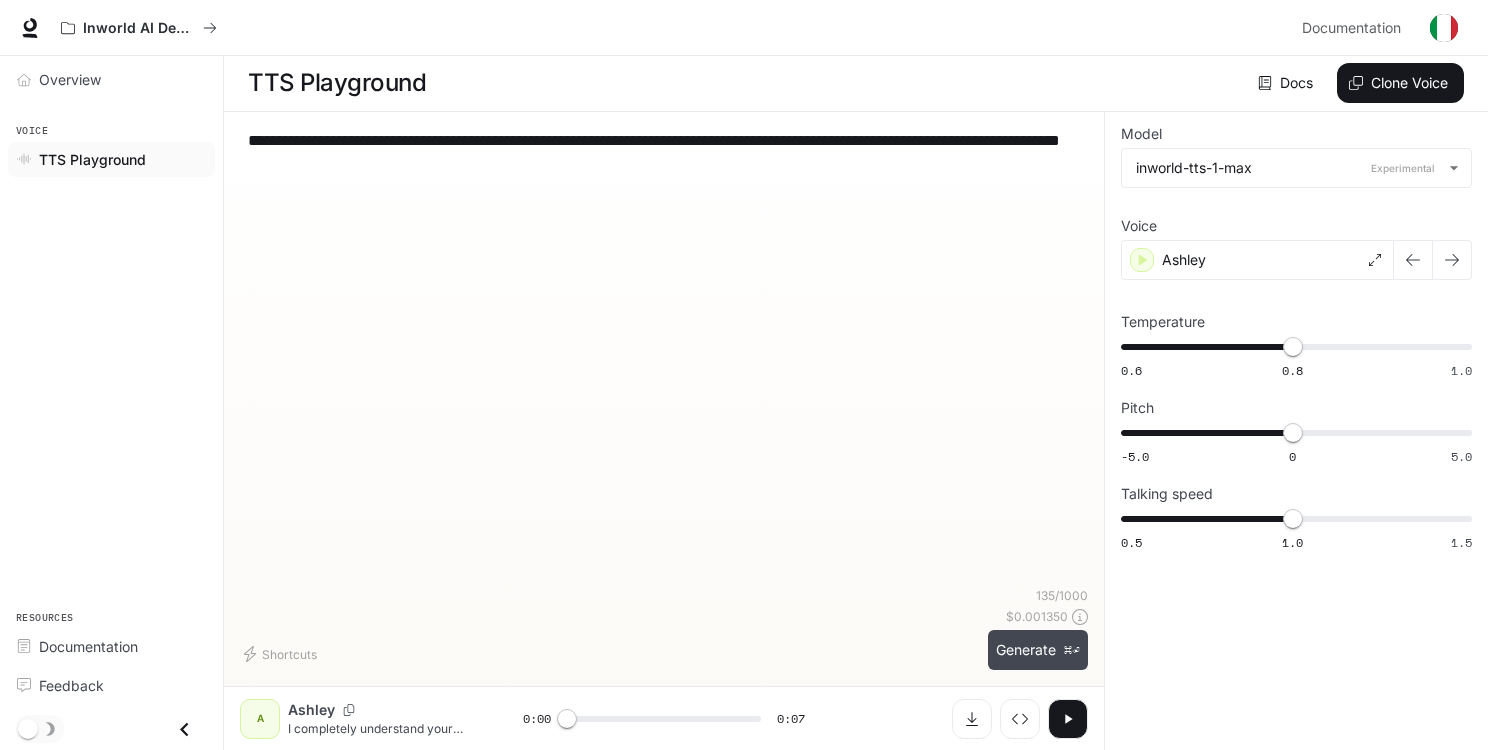 click on "Generate ⌘⏎" at bounding box center [1038, 650] 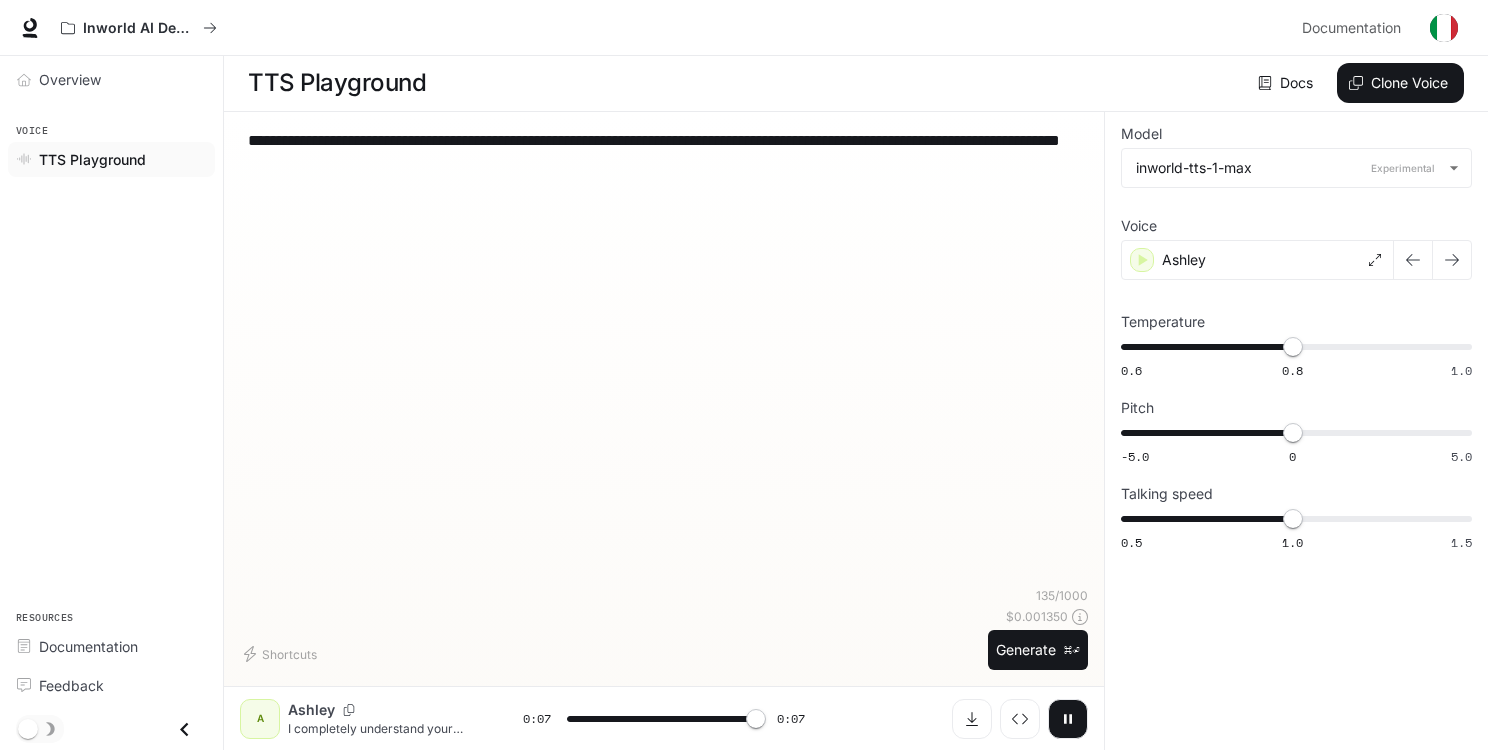type on "*" 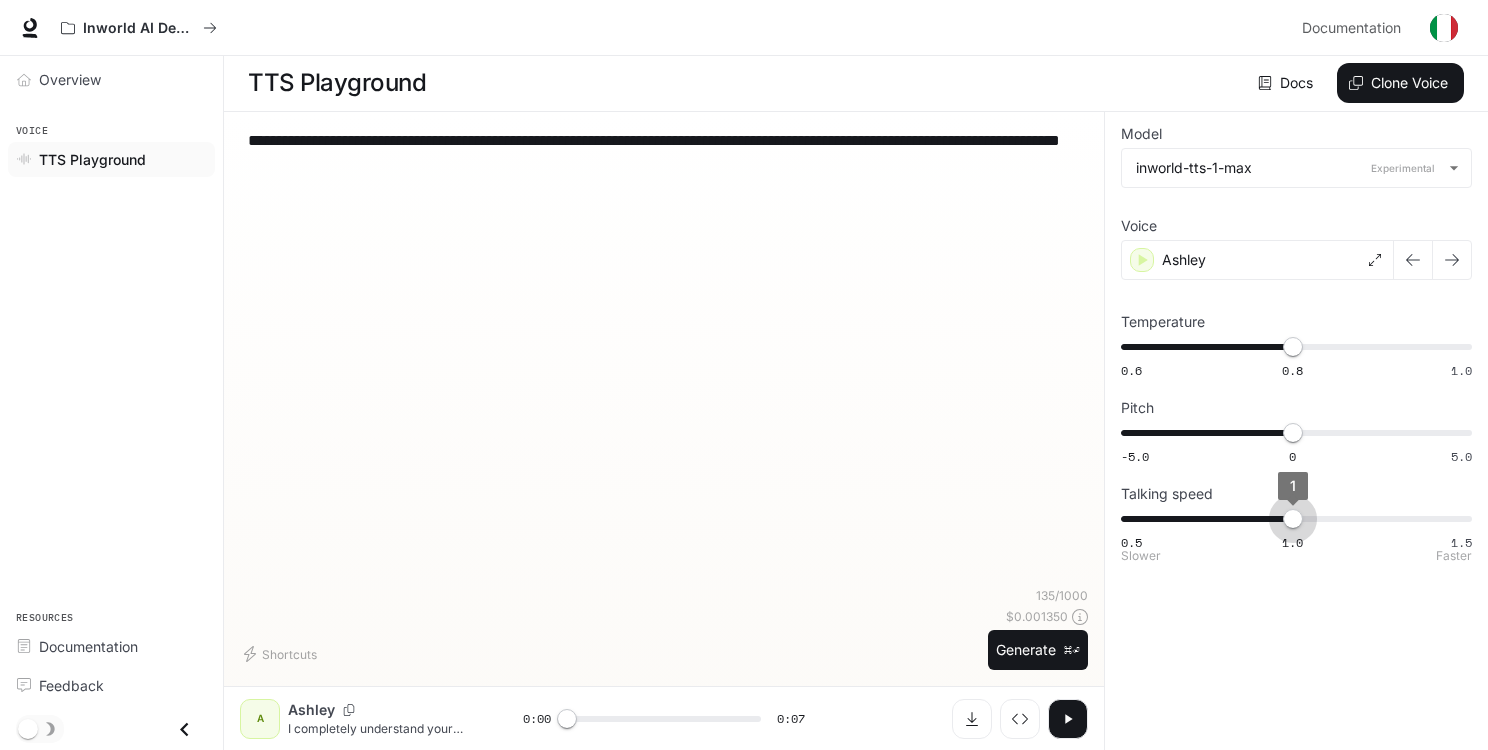 type on "***" 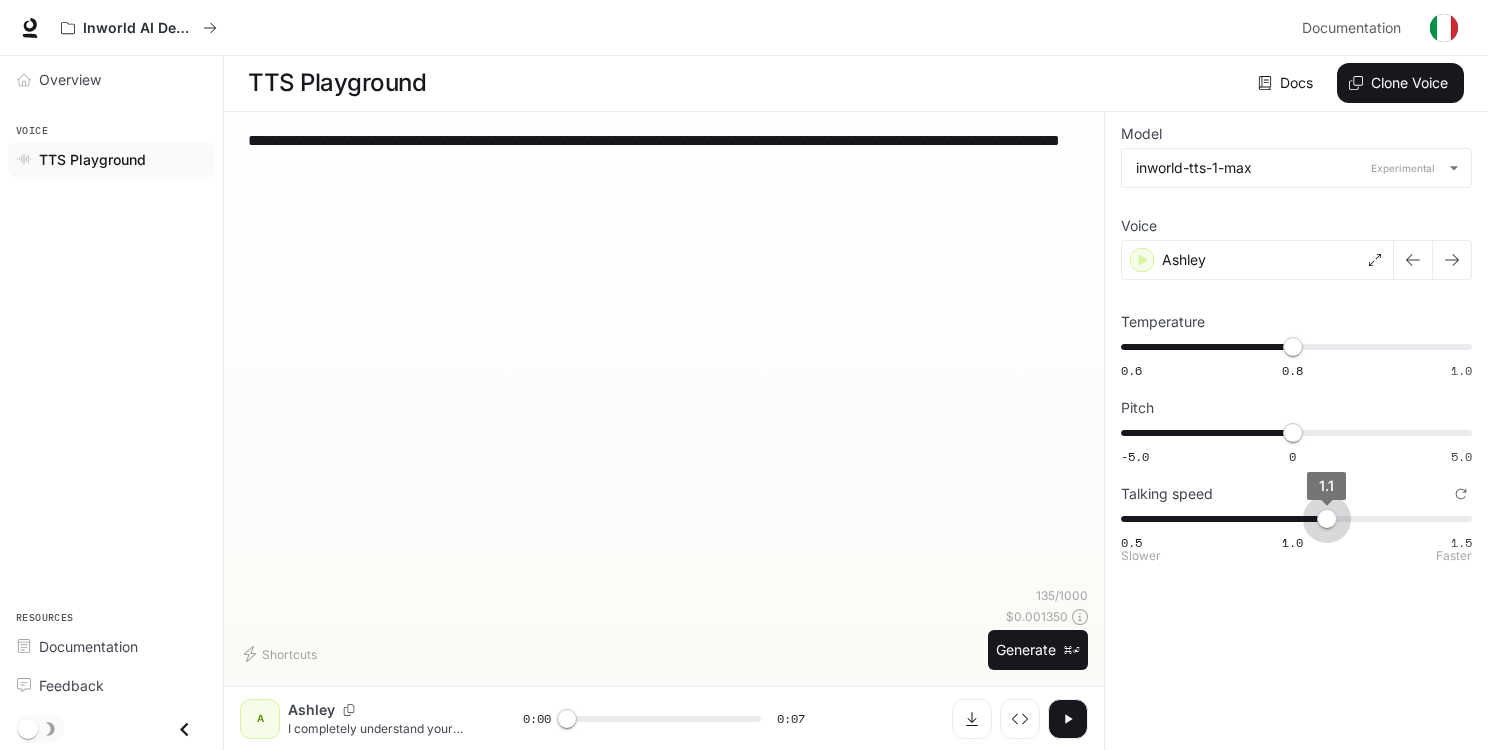 drag, startPoint x: 1288, startPoint y: 517, endPoint x: 1314, endPoint y: 517, distance: 26 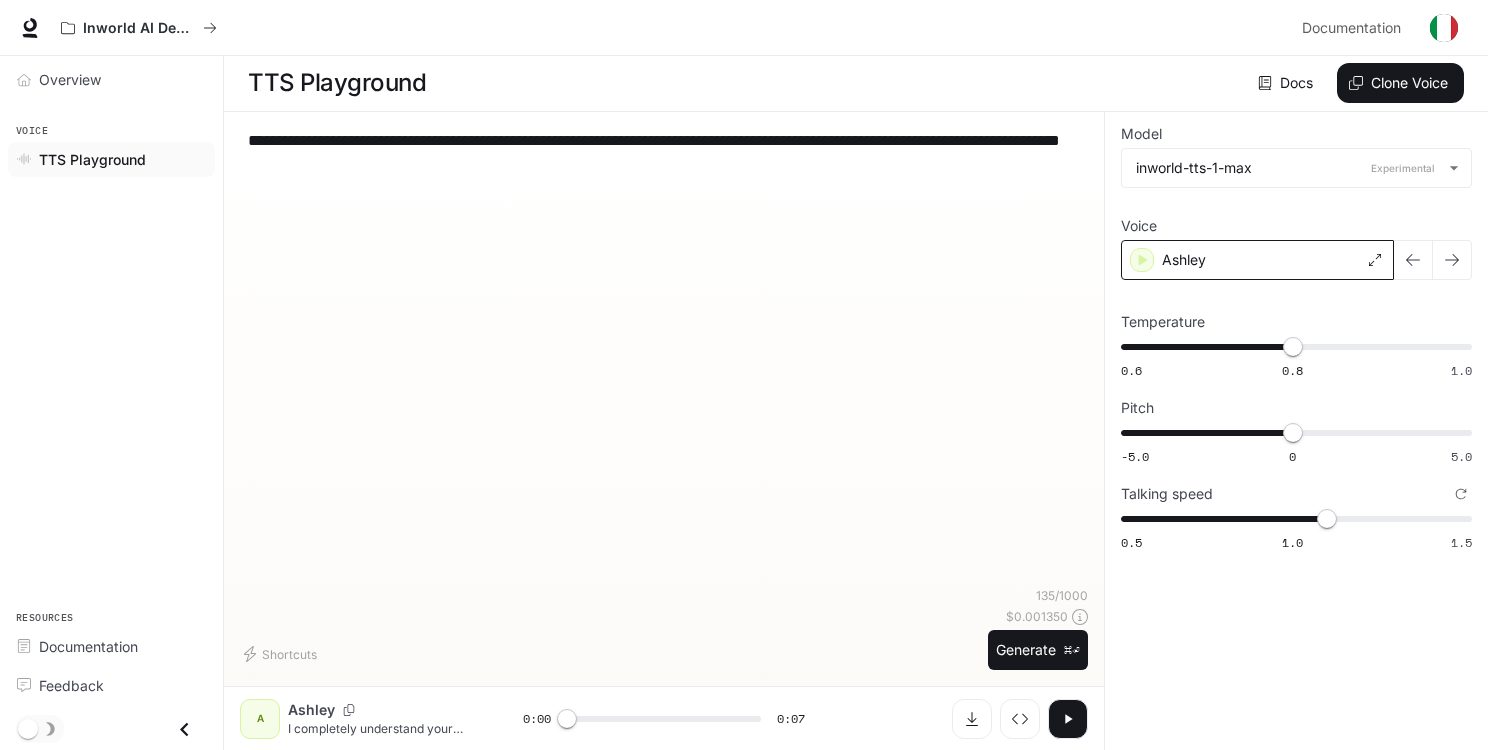 click on "Ashley" at bounding box center (1257, 260) 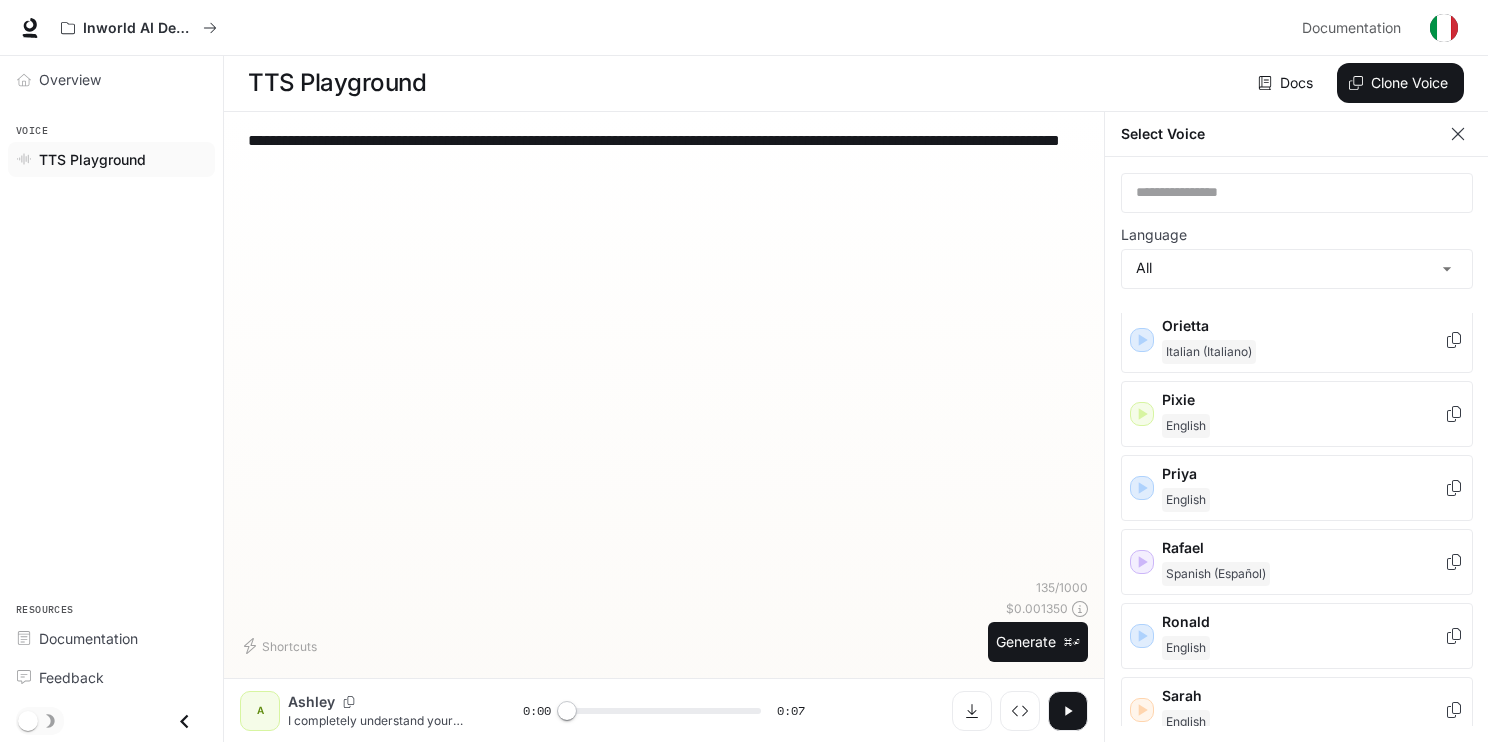 scroll, scrollTop: 2399, scrollLeft: 0, axis: vertical 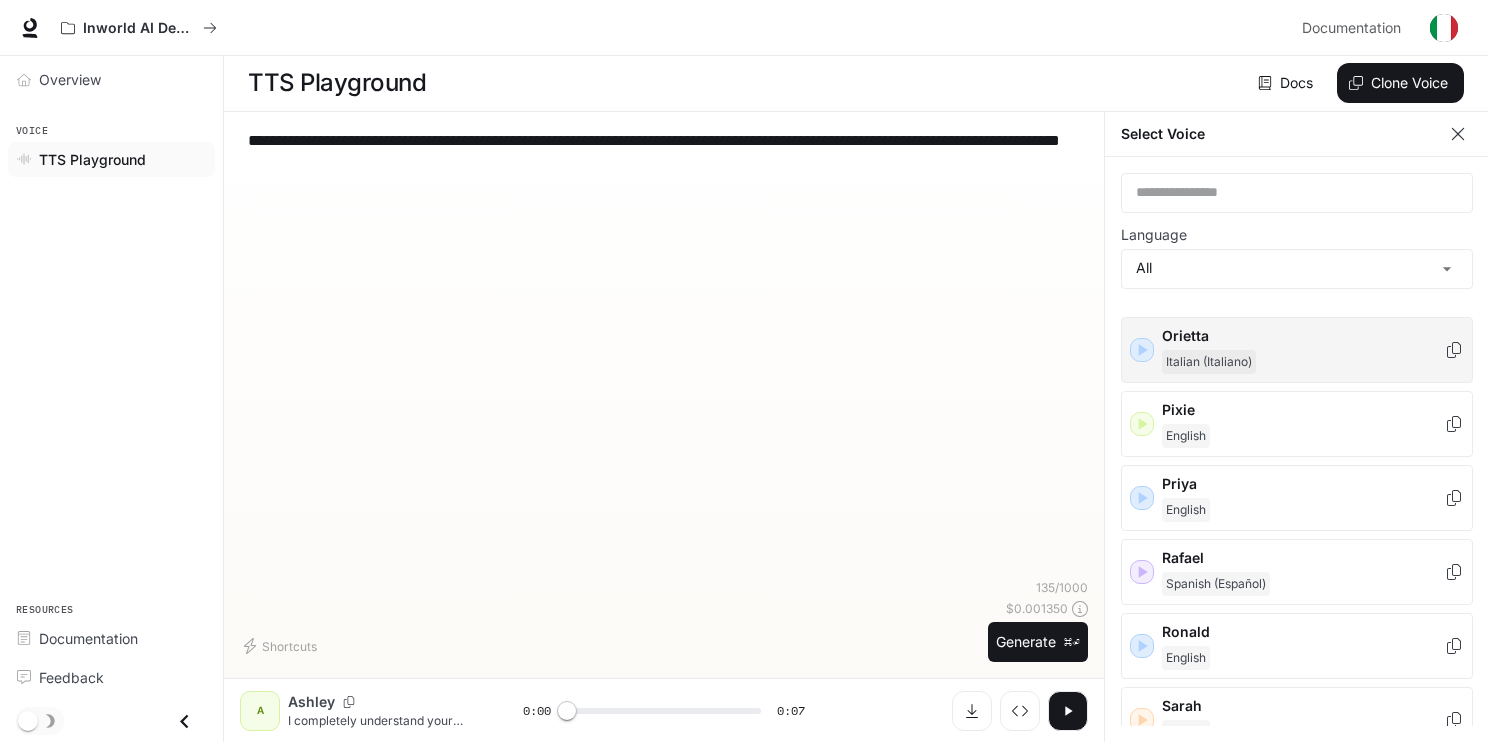 click on "Orietta" at bounding box center [1303, 336] 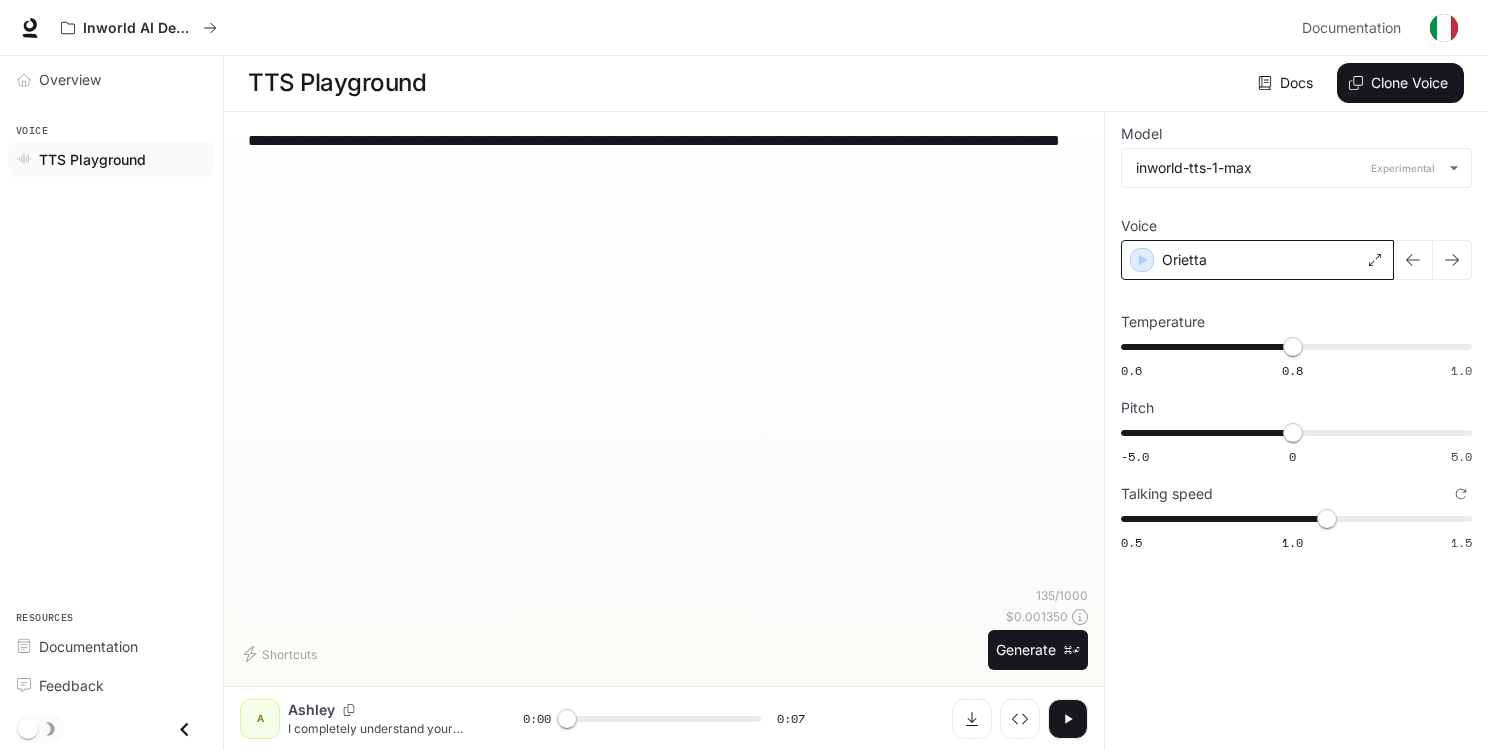 click on "Orietta" at bounding box center (1257, 260) 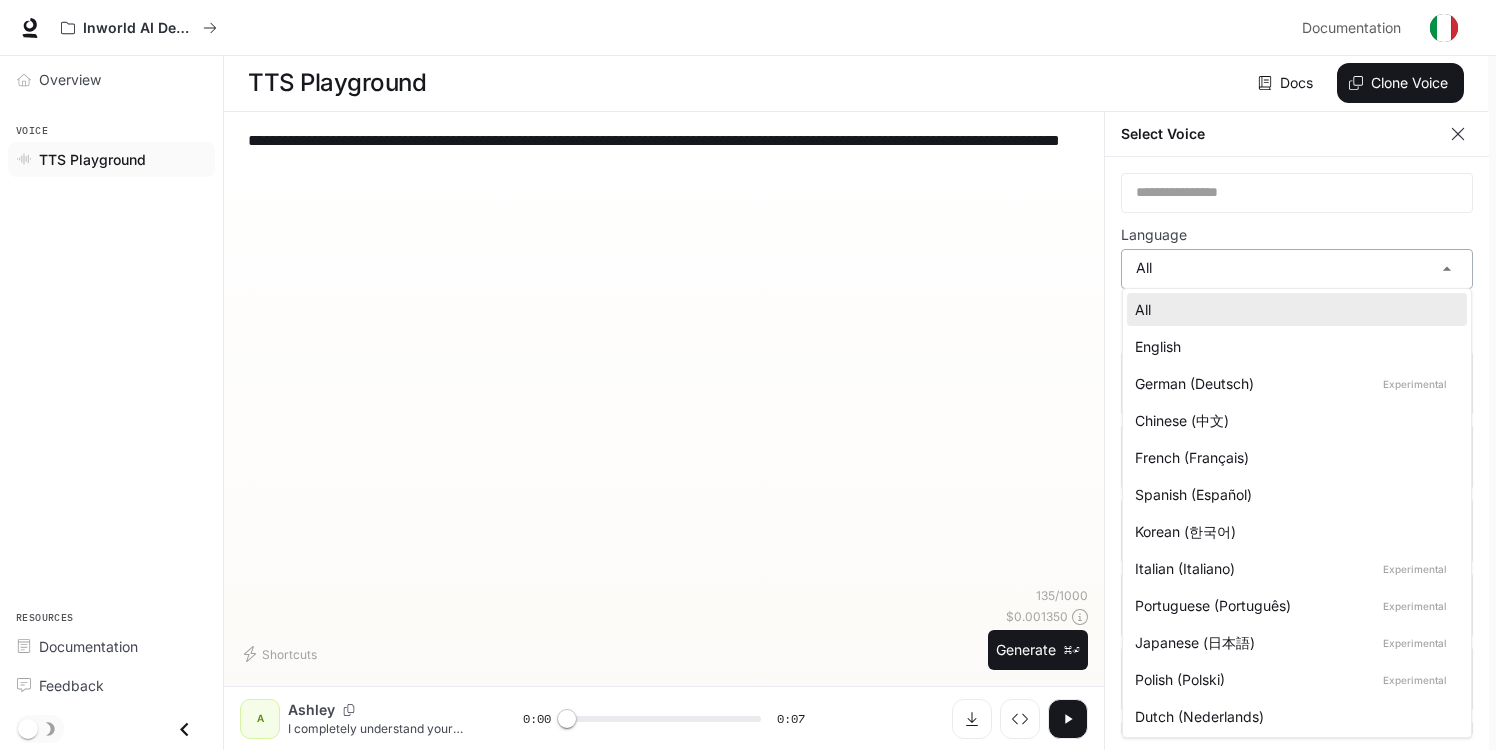 click on "**********" at bounding box center (748, 374) 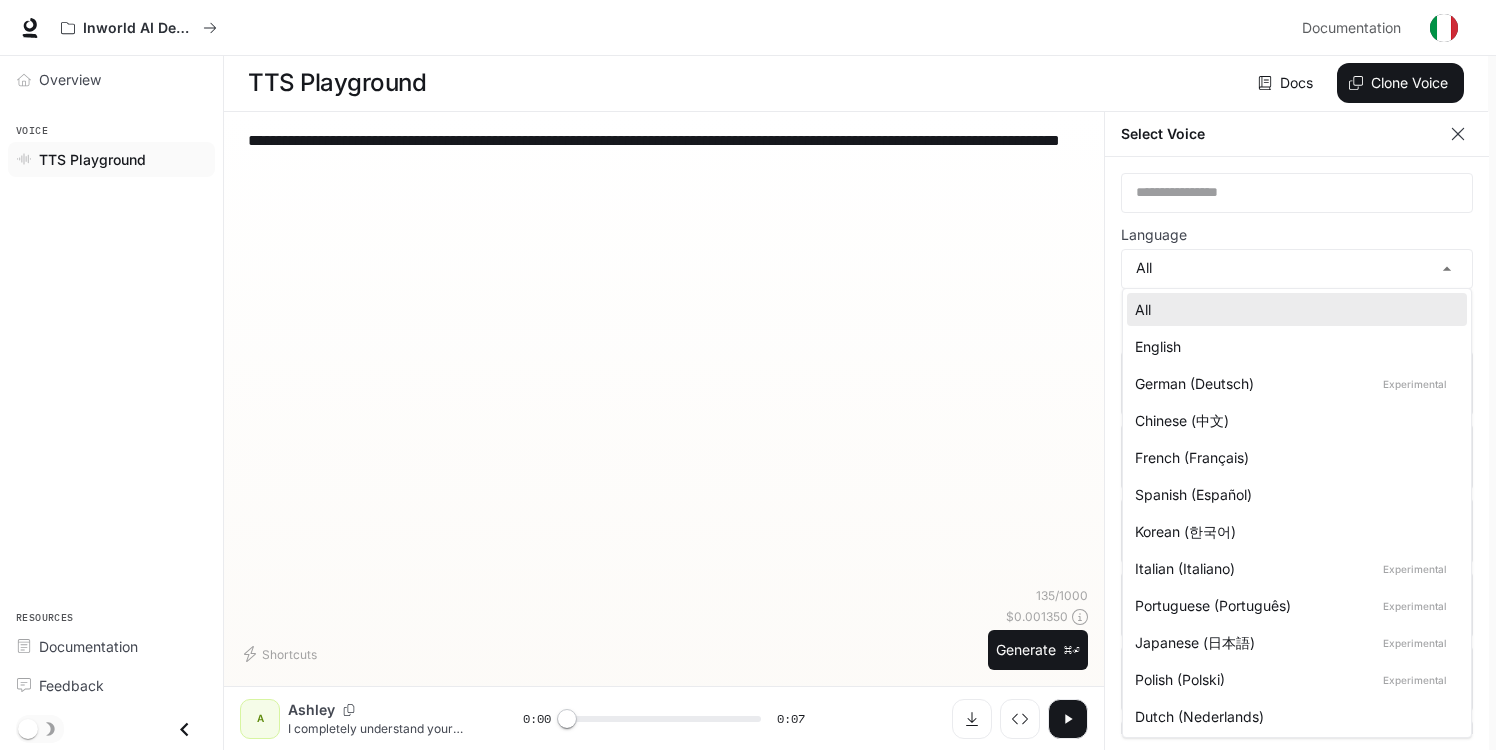 click on "All English German (Deutsch) Experimental Chinese (中文) French (Français) Spanish (Español) Korean (한국어) Italian (Italiano) Experimental Portuguese (Português) Experimental Japanese (日本語) Experimental Polish (Polski) Experimental Dutch (Nederlands)" at bounding box center [1297, 513] 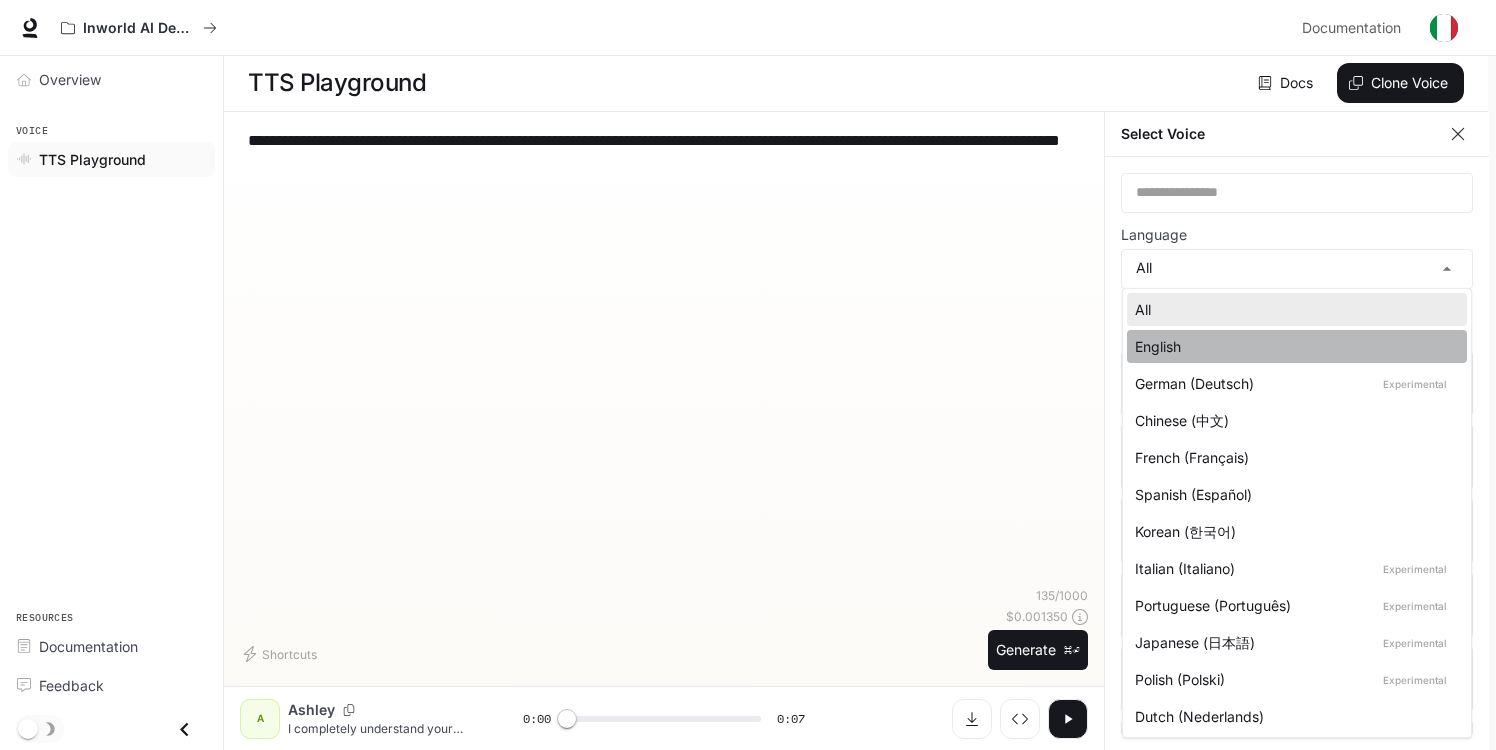 click on "English" at bounding box center (1293, 346) 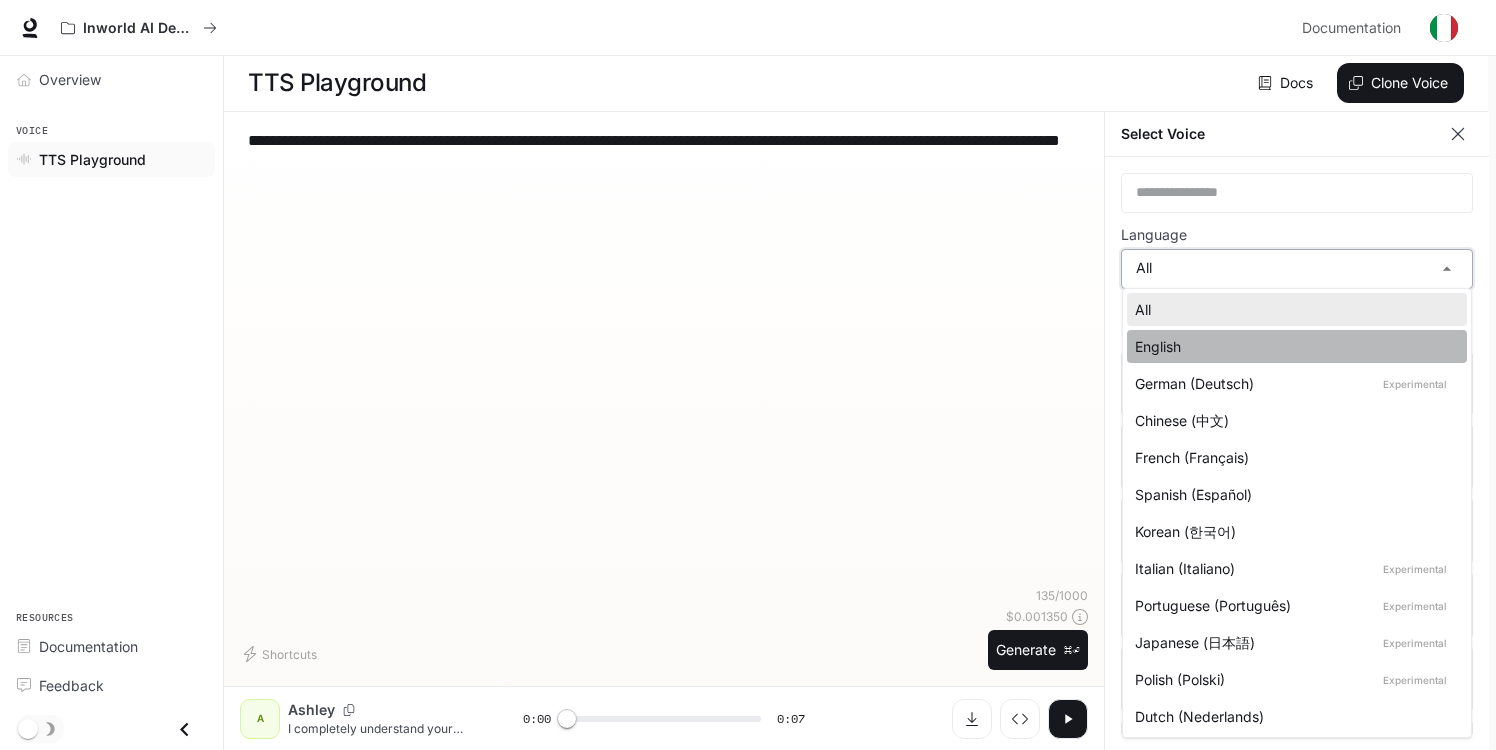 type on "*****" 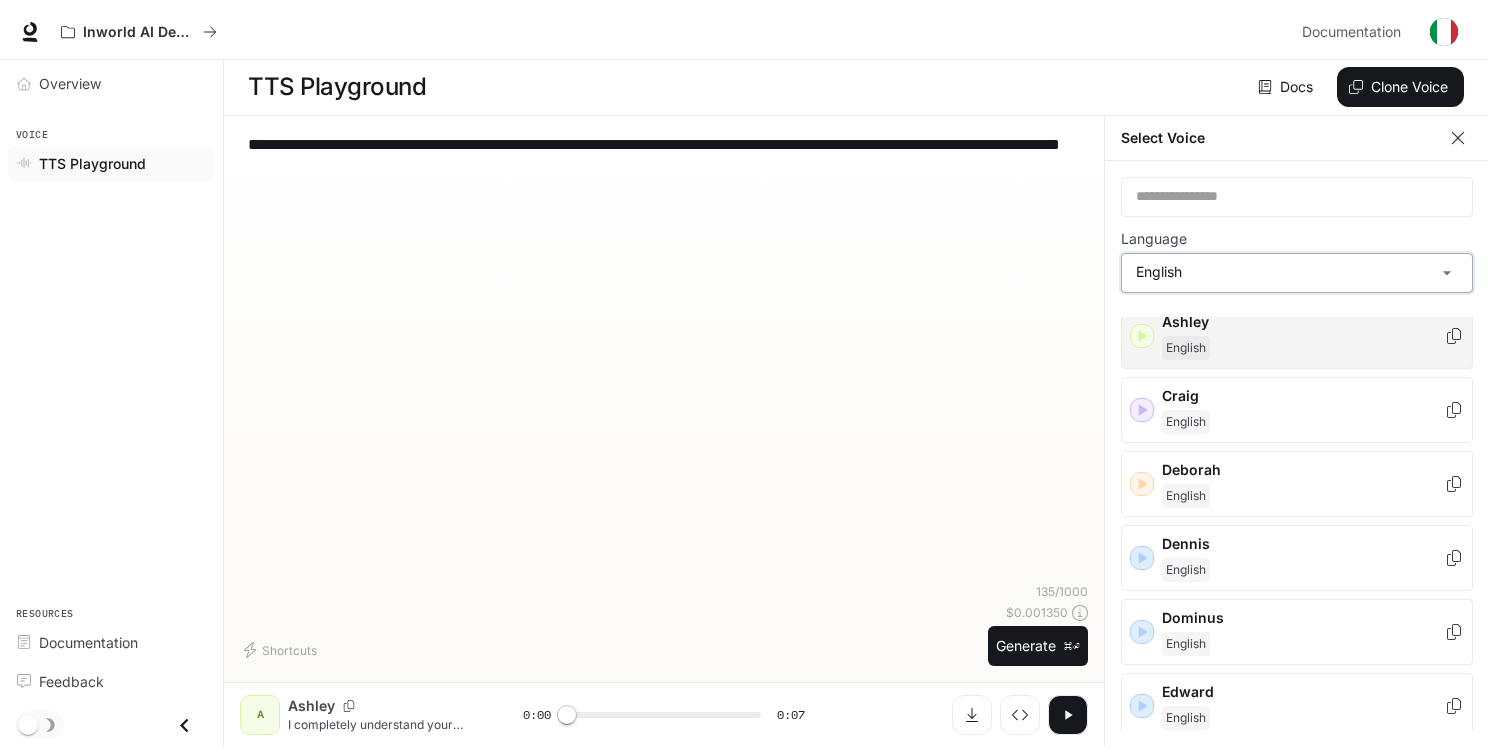 scroll, scrollTop: 126, scrollLeft: 0, axis: vertical 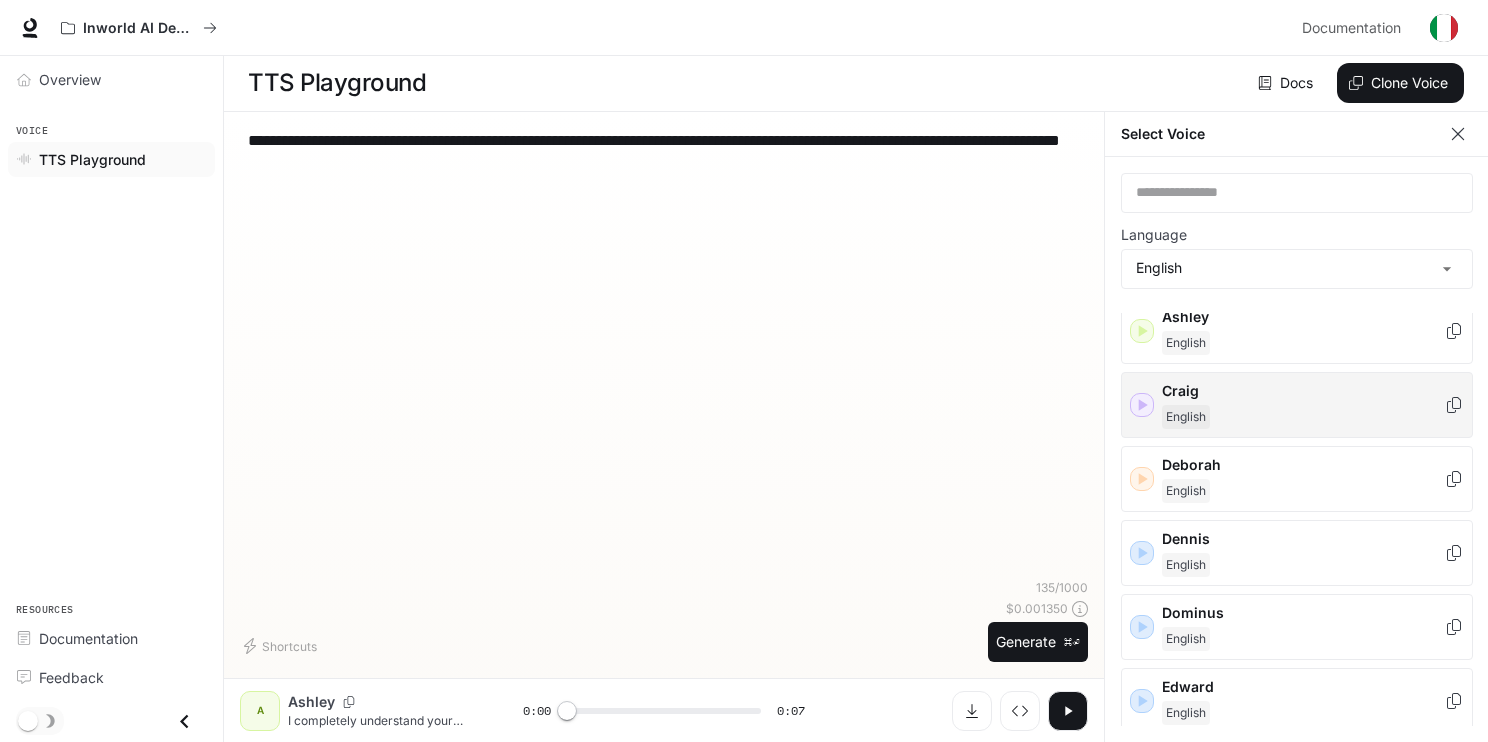 click on "Craig" at bounding box center [1303, 391] 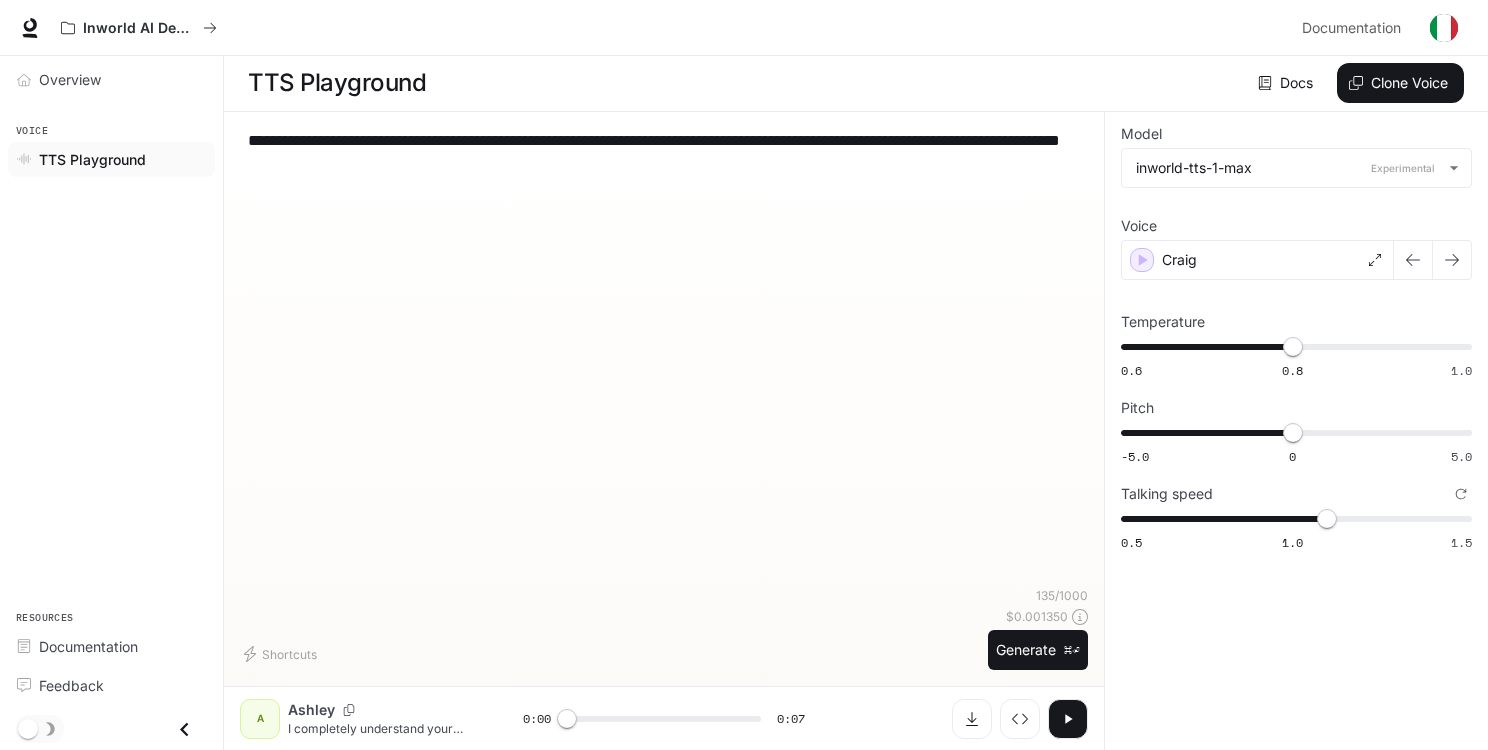 click at bounding box center [1068, 719] 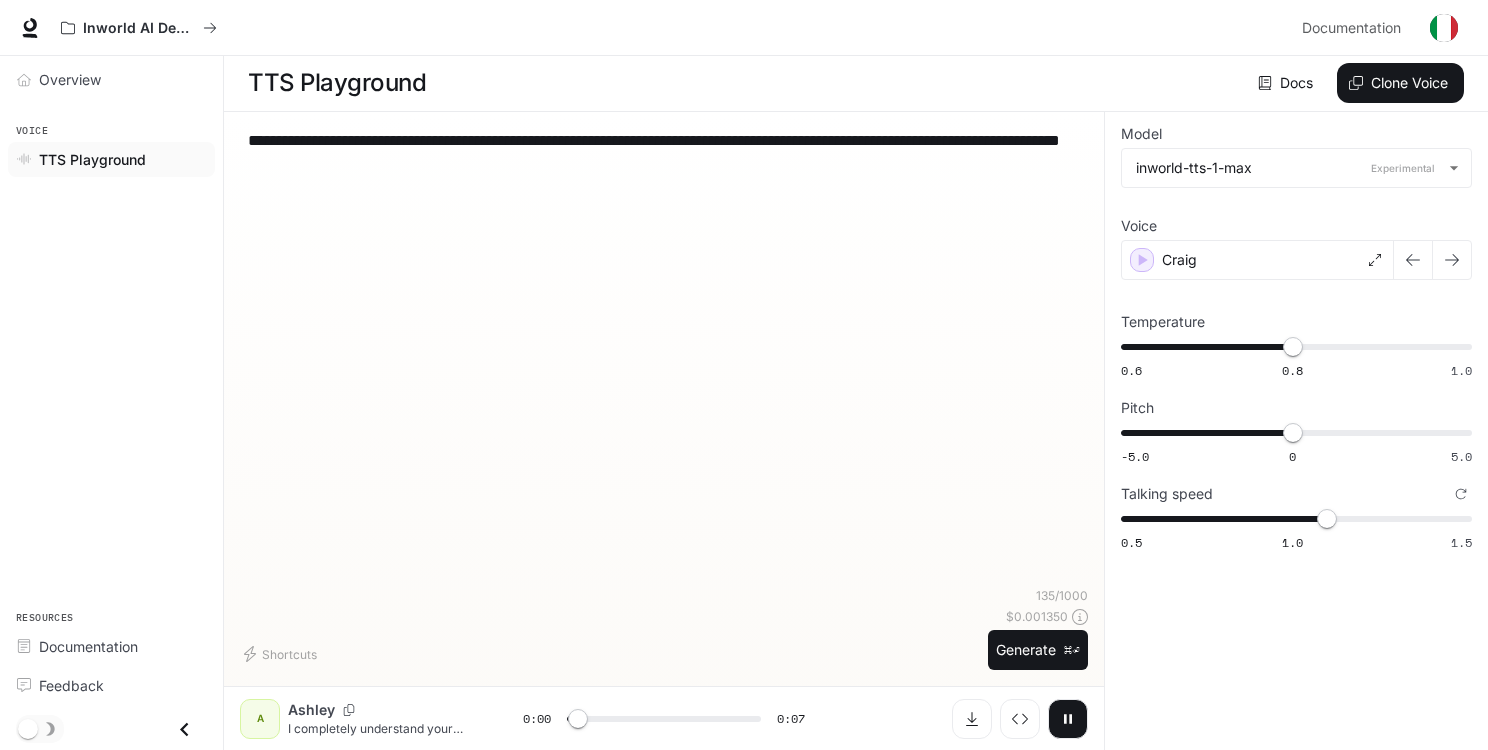 click at bounding box center (1068, 719) 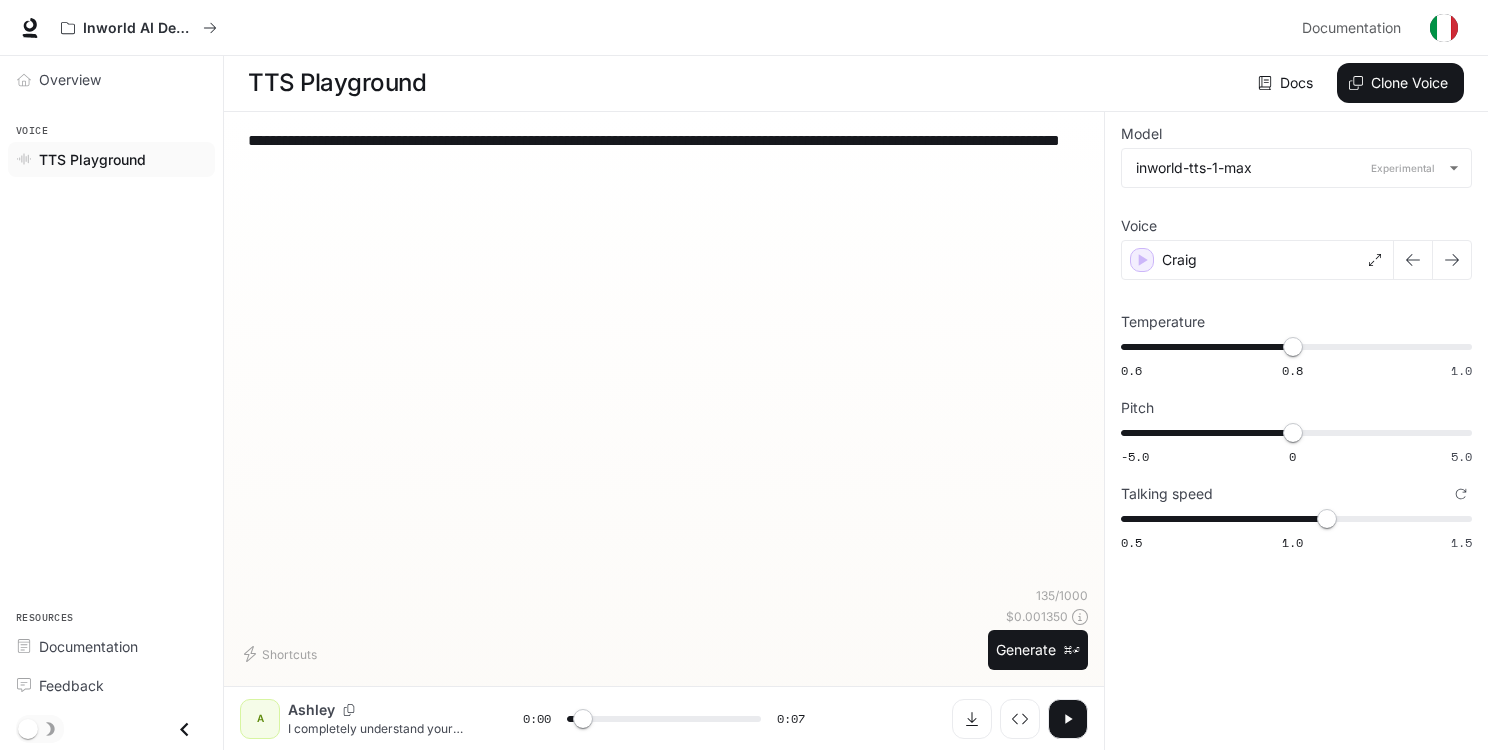 click on "A" at bounding box center [260, 719] 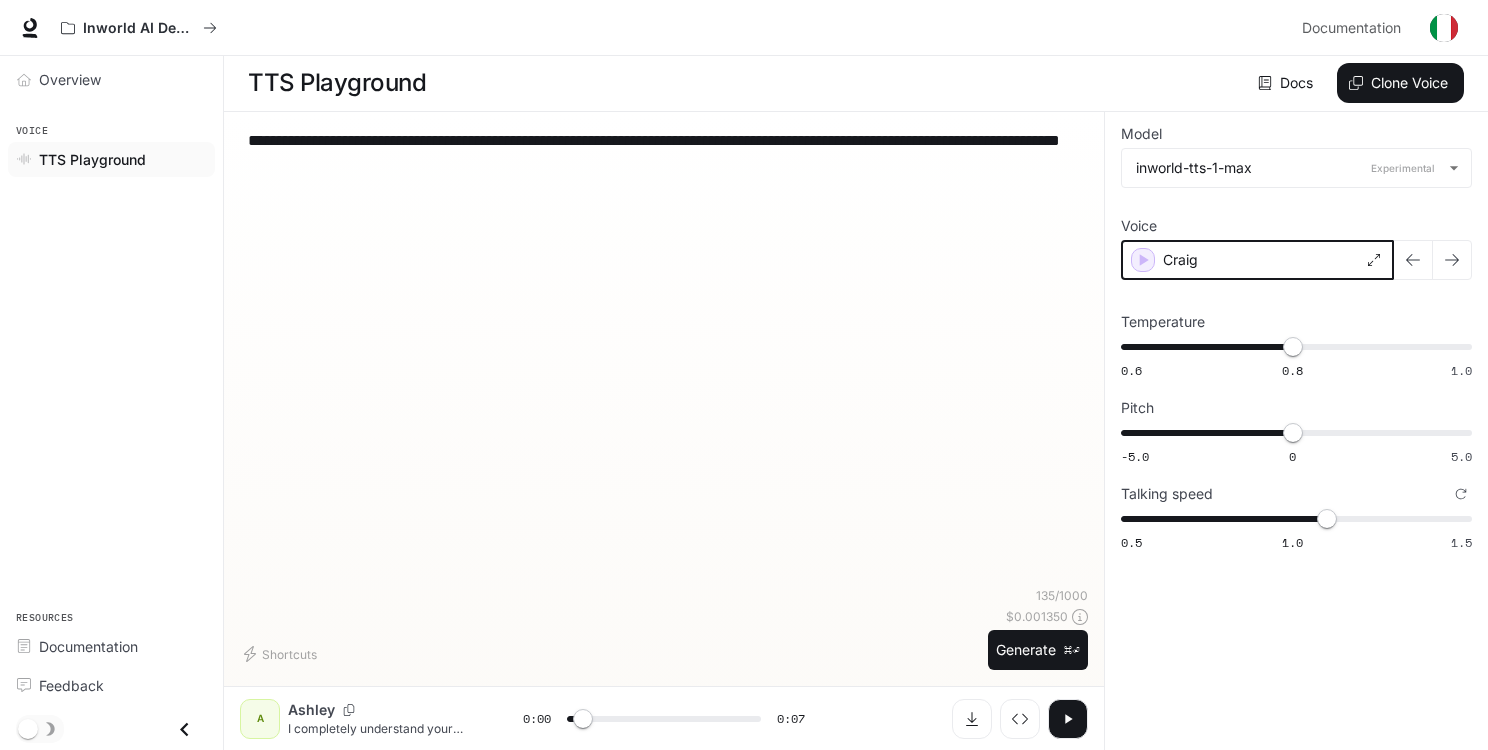 click 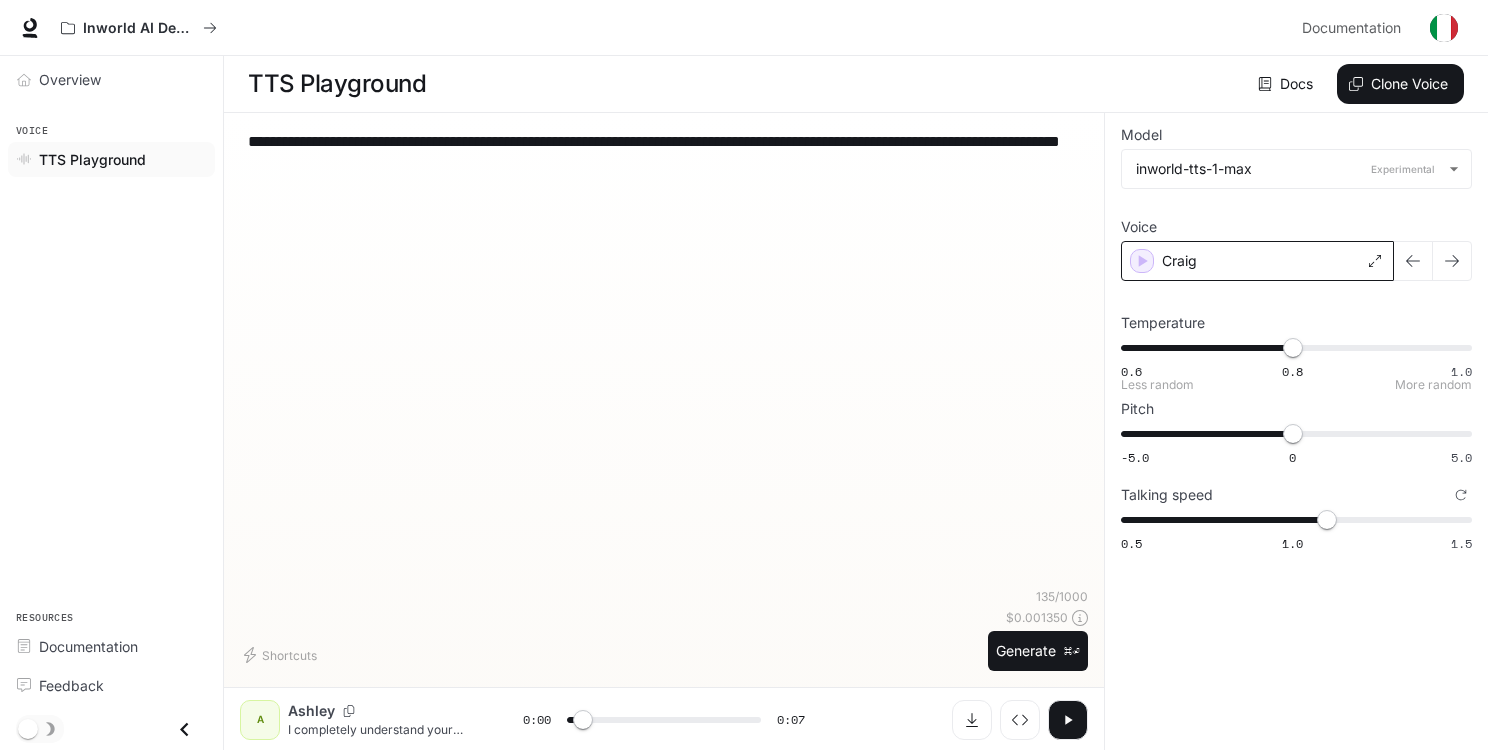 scroll, scrollTop: 0, scrollLeft: 0, axis: both 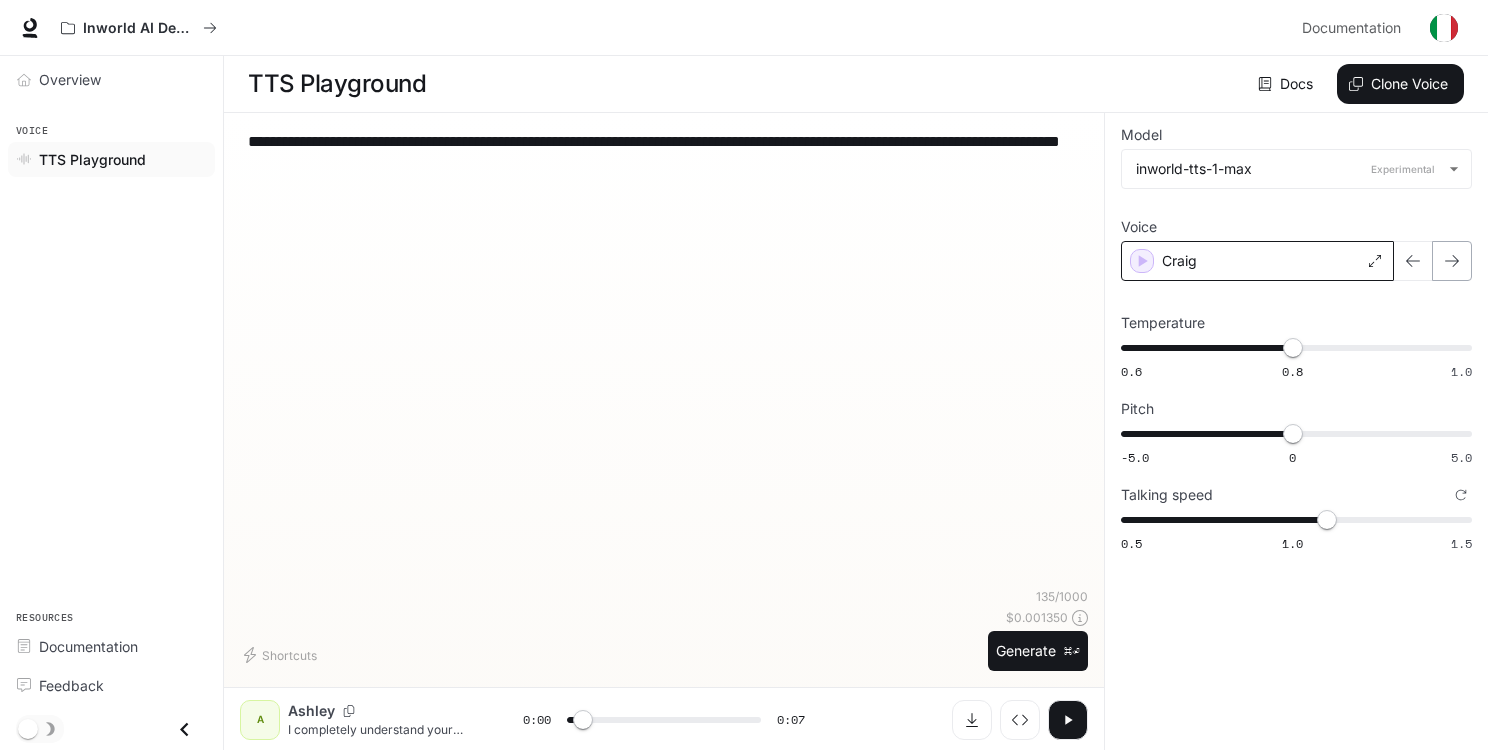 click at bounding box center [1452, 261] 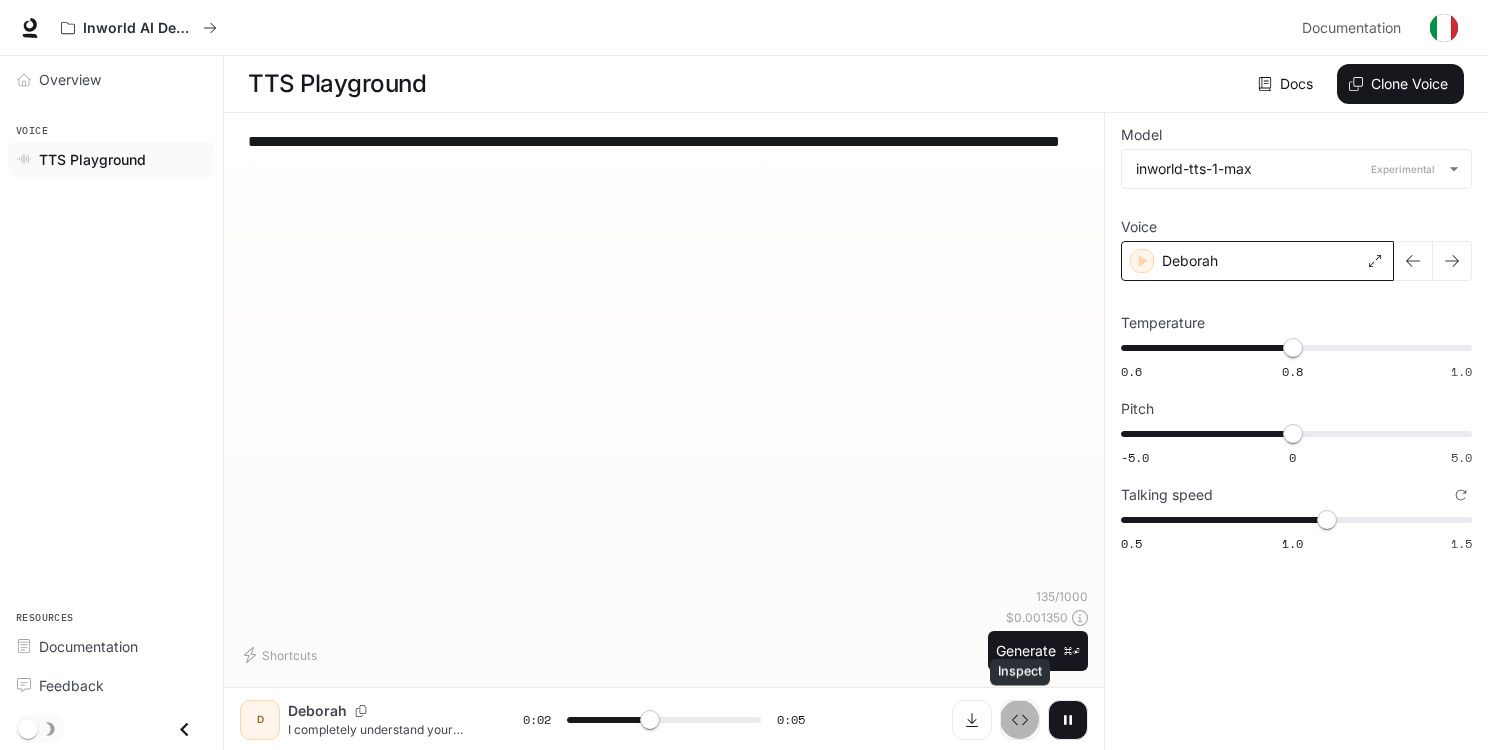 click 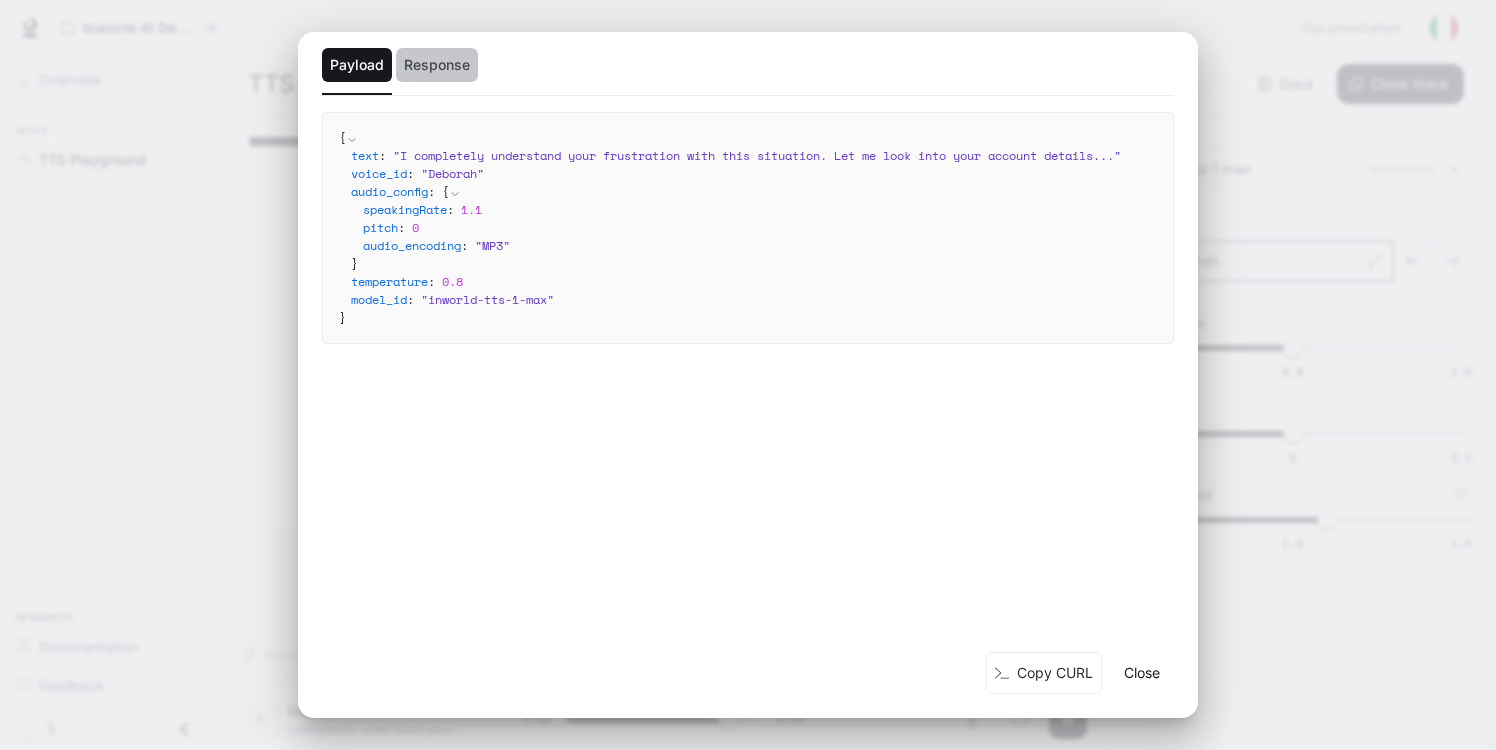 click on "Response" at bounding box center (437, 65) 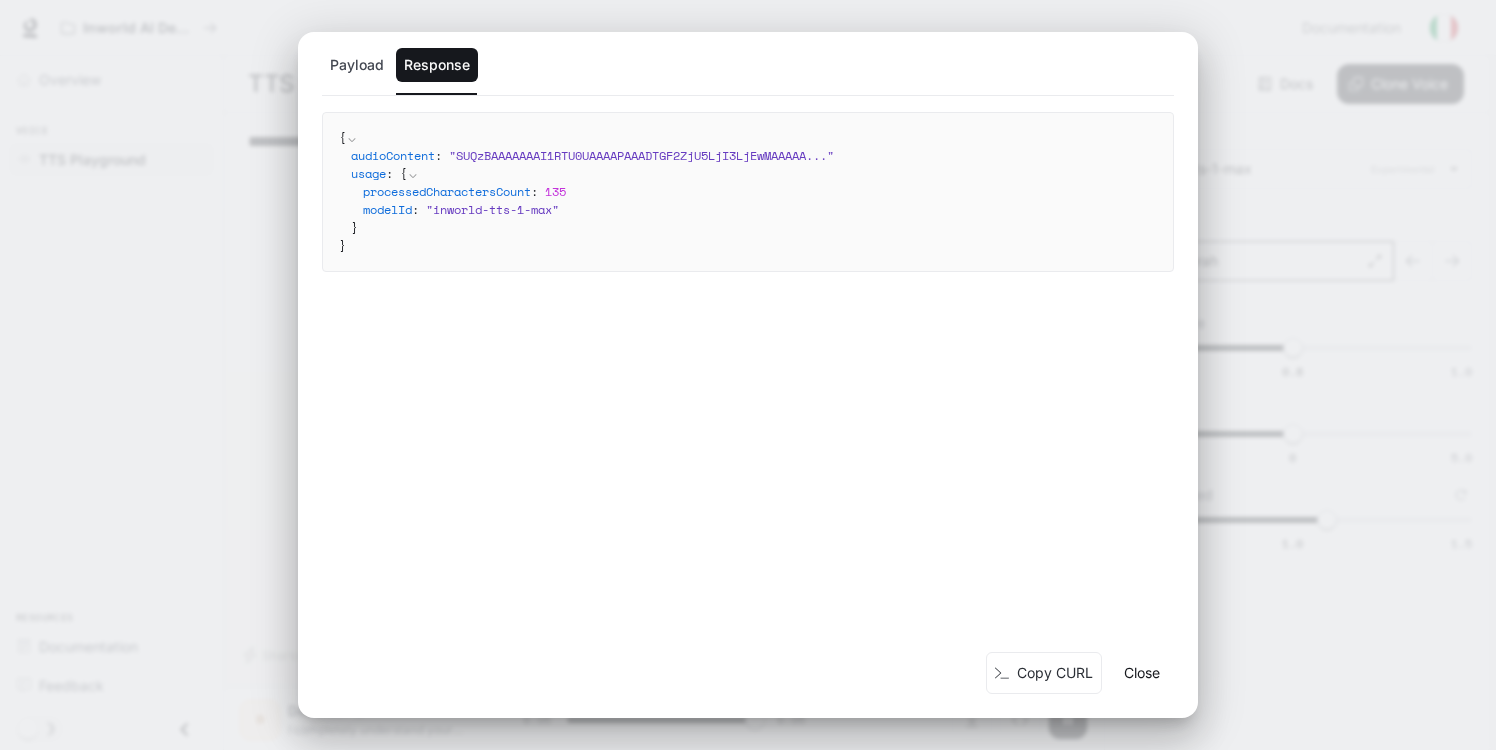 type on "*" 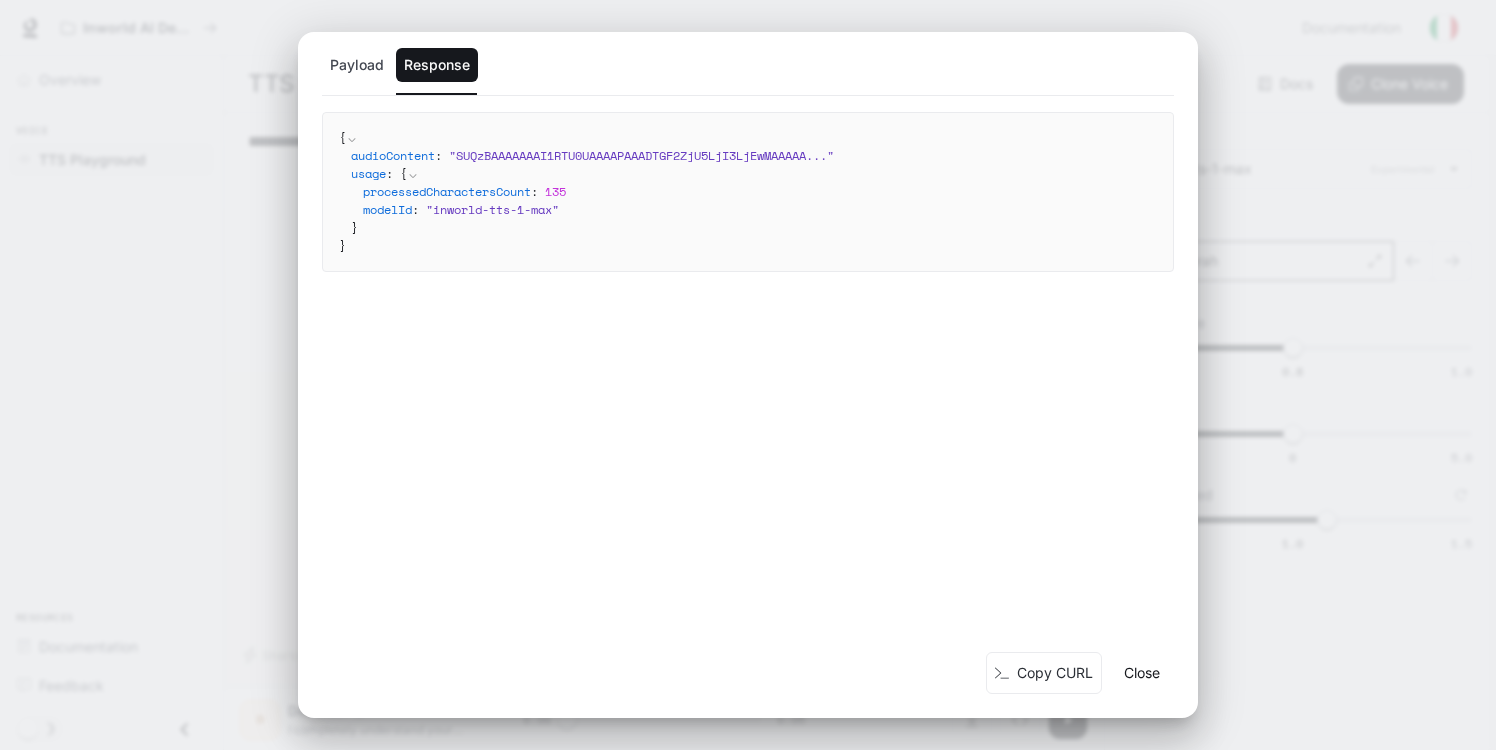 click on "Close" at bounding box center (1142, 673) 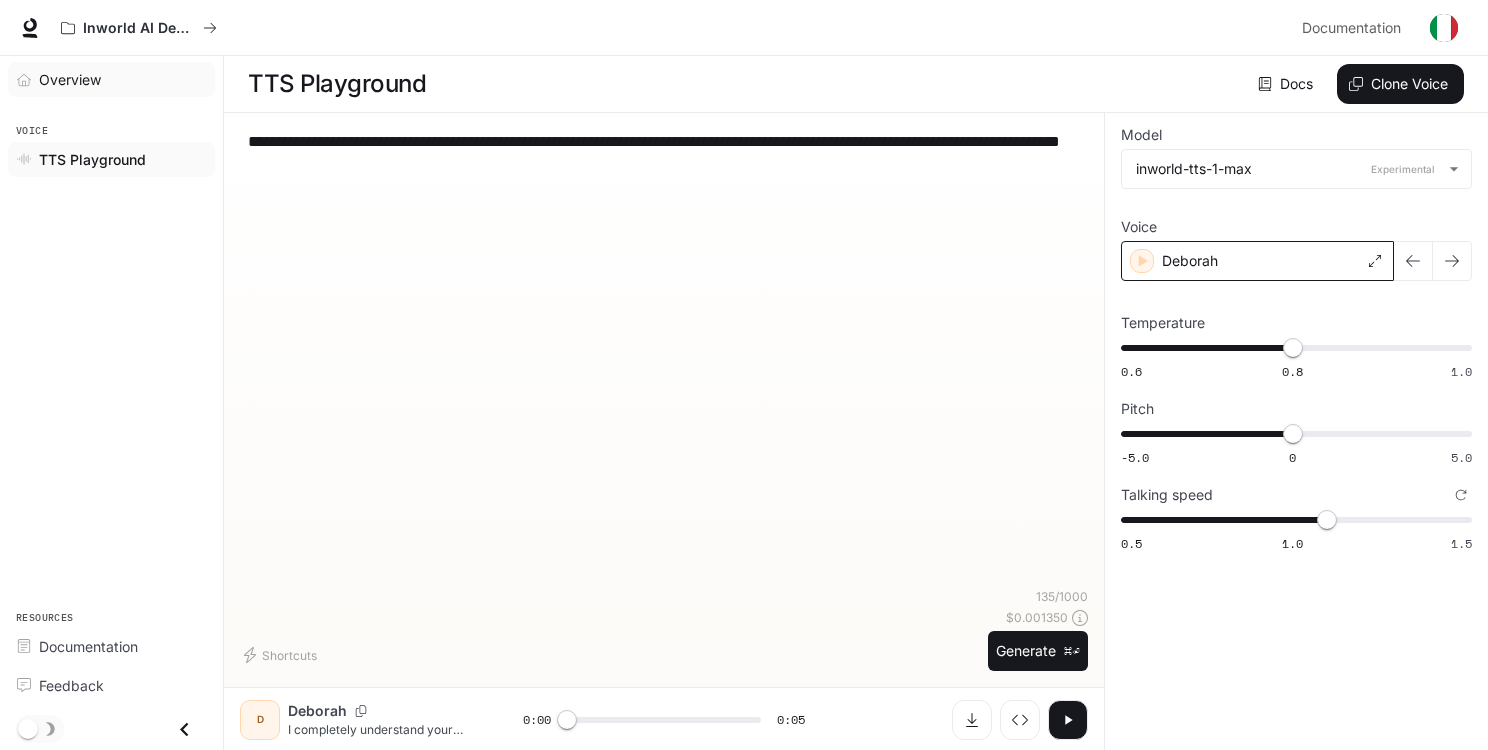 click on "Overview" at bounding box center [70, 79] 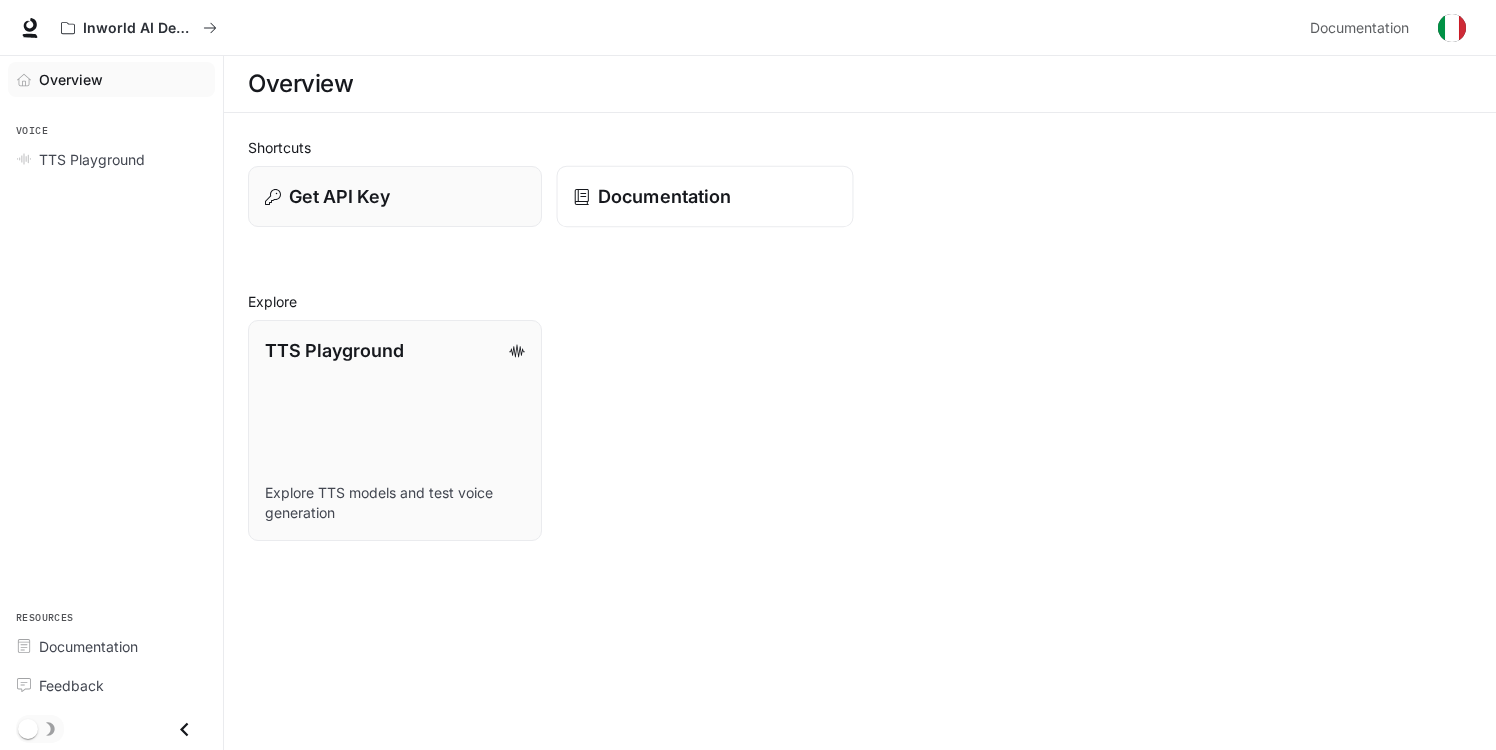 click on "Documentation" at bounding box center [664, 196] 